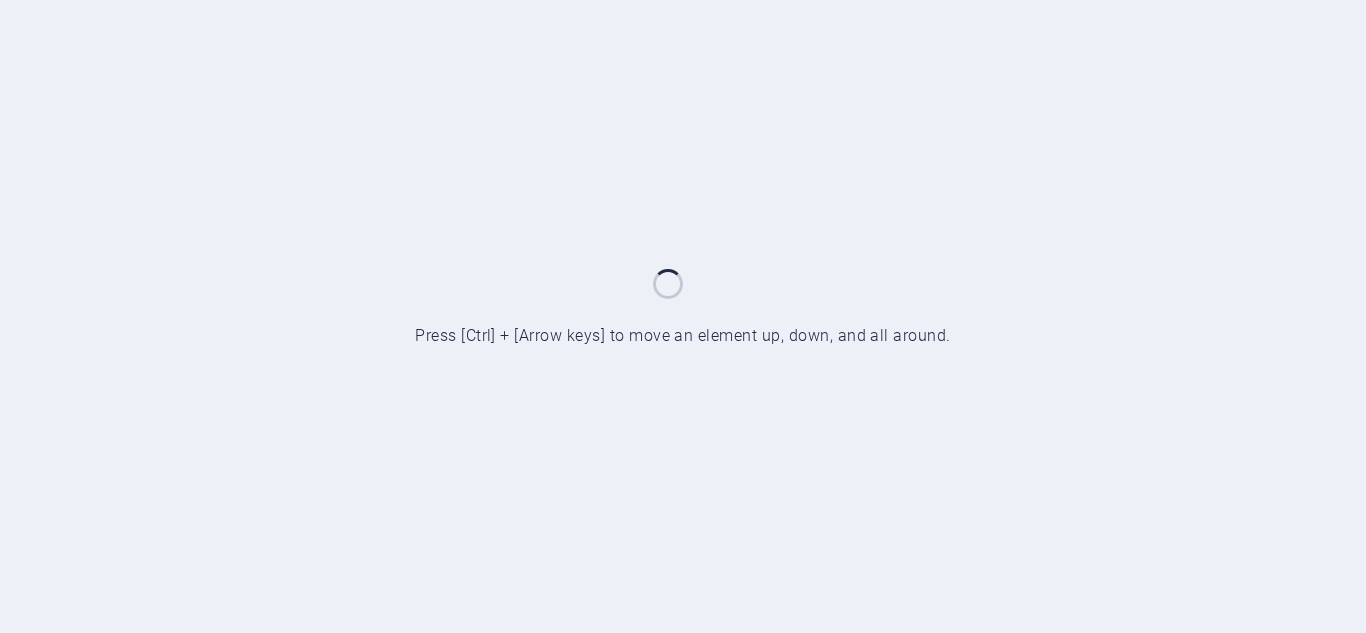 scroll, scrollTop: 0, scrollLeft: 0, axis: both 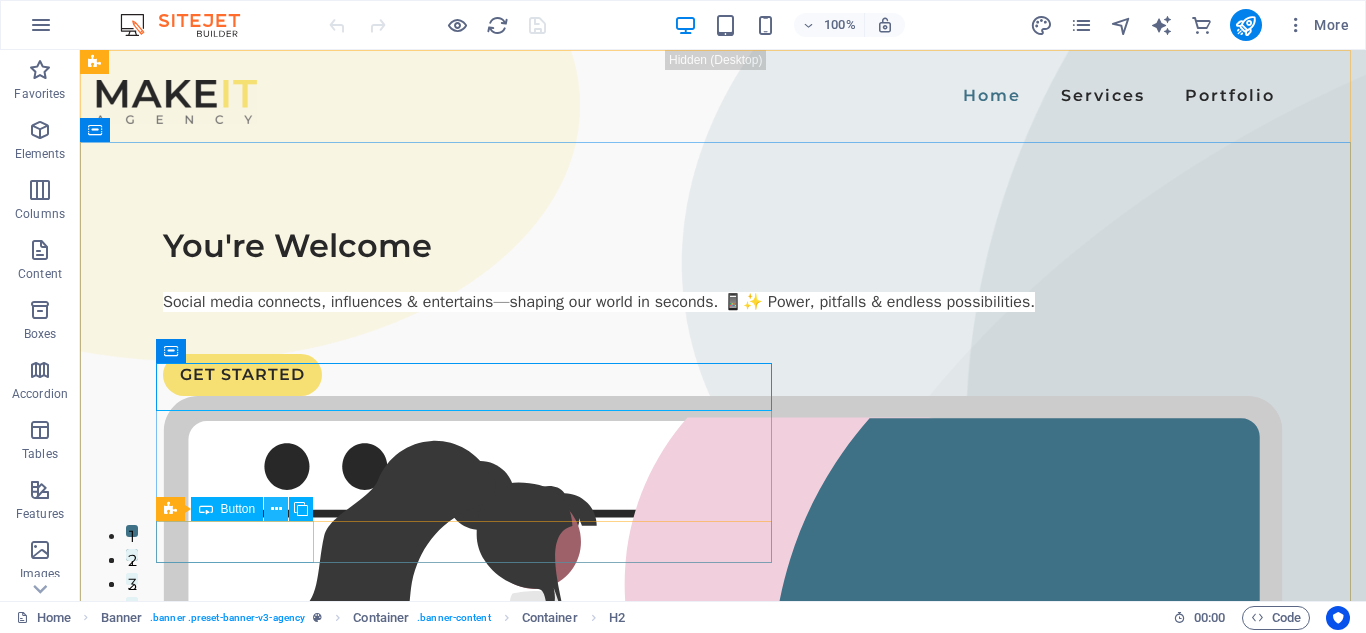 click at bounding box center [276, 509] 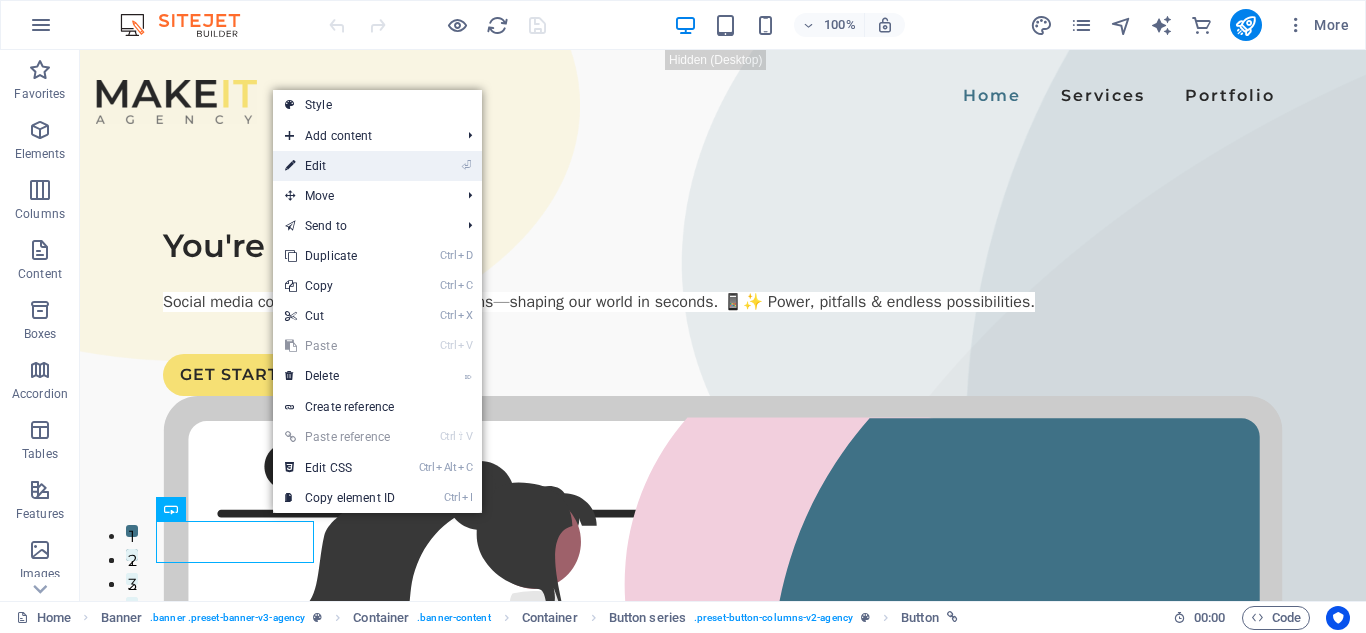 click on "⏎  Edit" at bounding box center (340, 166) 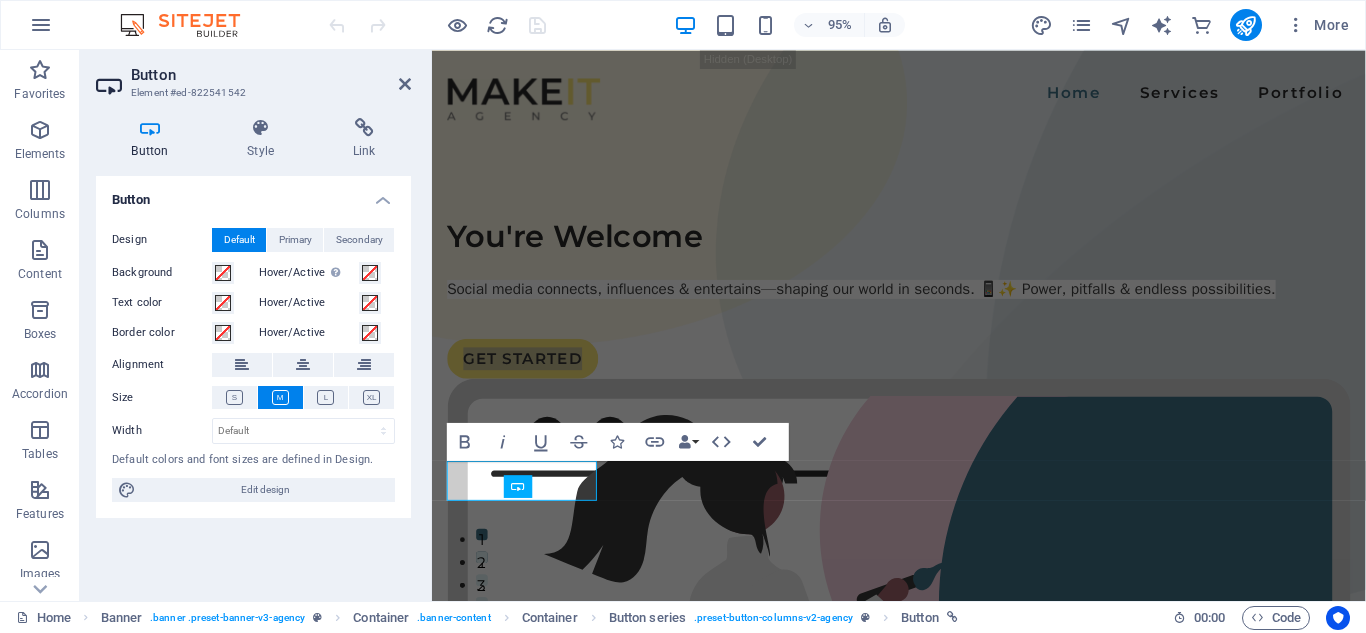 click on "Button Style Link Button Design Default Primary Secondary Background Hover/Active Switch to preview mode to test the active/hover state Text color Hover/Active Border color Hover/Active Alignment Size Width Default px rem % em vh vw Default colors and font sizes are defined in Design. Edit design Button series Element Layout How this element expands within the layout (Flexbox). Size Default auto px % 1/1 1/2 1/3 1/4 1/5 1/6 1/7 1/8 1/9 1/10 Grow Shrink Order Container layout Visible Visible Opacity 100 % Overflow Spacing Margin Default auto px % rem vw vh Custom Custom auto px % rem vw vh auto px % rem vw vh auto px % rem vw vh auto px % rem vw vh Padding Default px rem % vh vw Custom Custom px rem % vh vw px rem % vh vw px rem % vh vw px rem % vh vw Border Style              - Width 1 auto px rem % vh vw Custom Custom 1 auto px rem % vh vw 1 auto px rem % vh vw 1 auto px rem % vh vw 1 auto px rem % vh vw  - Color Round corners Default px rem % vh vw Custom Custom px rem % vh vw px rem % vh vw px %" at bounding box center (253, 351) 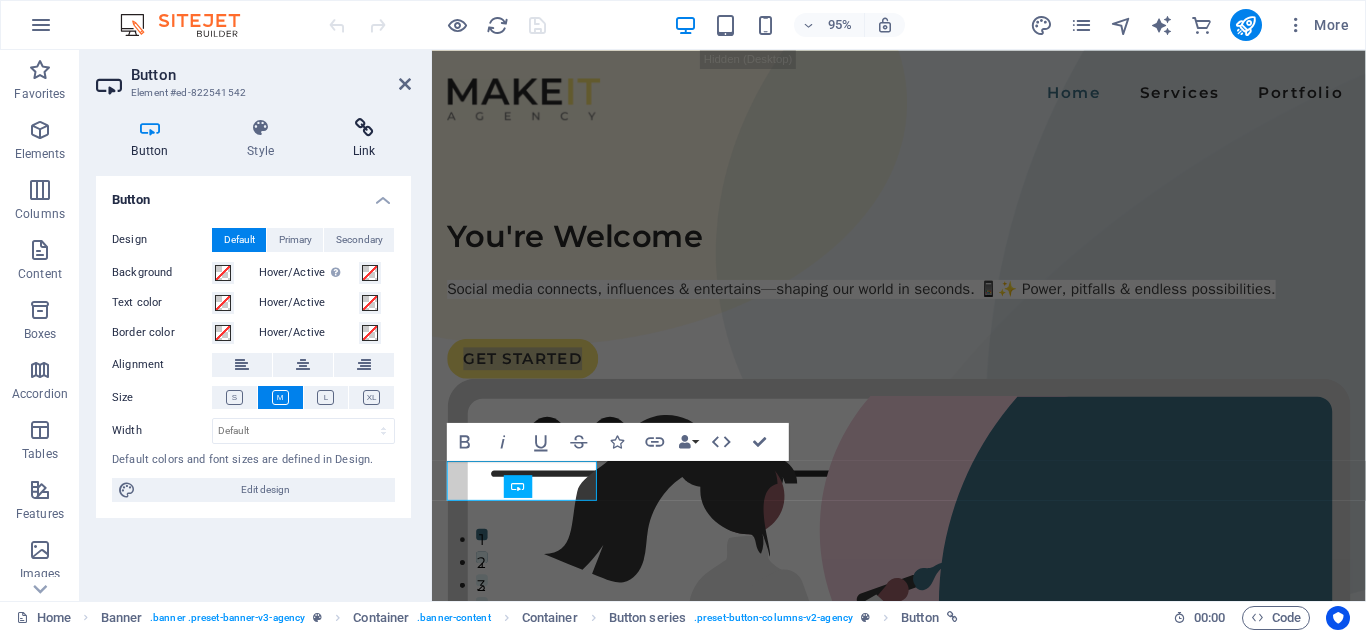 click at bounding box center [364, 128] 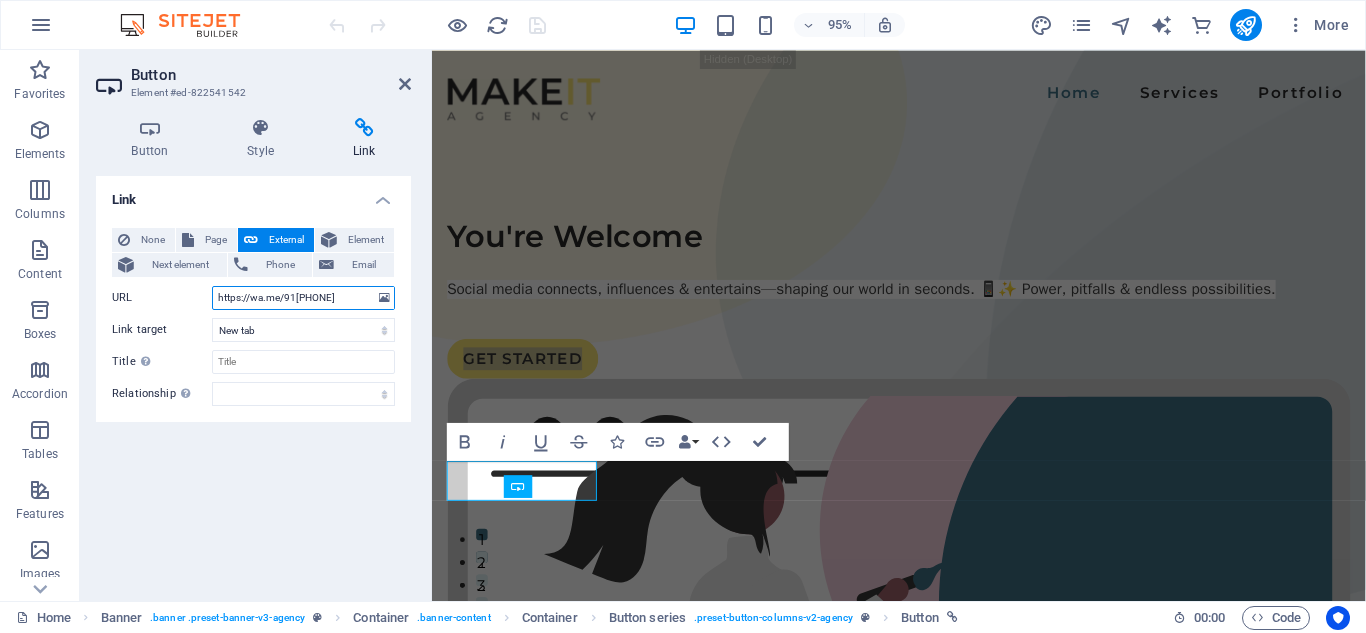 drag, startPoint x: 356, startPoint y: 301, endPoint x: 173, endPoint y: 301, distance: 183 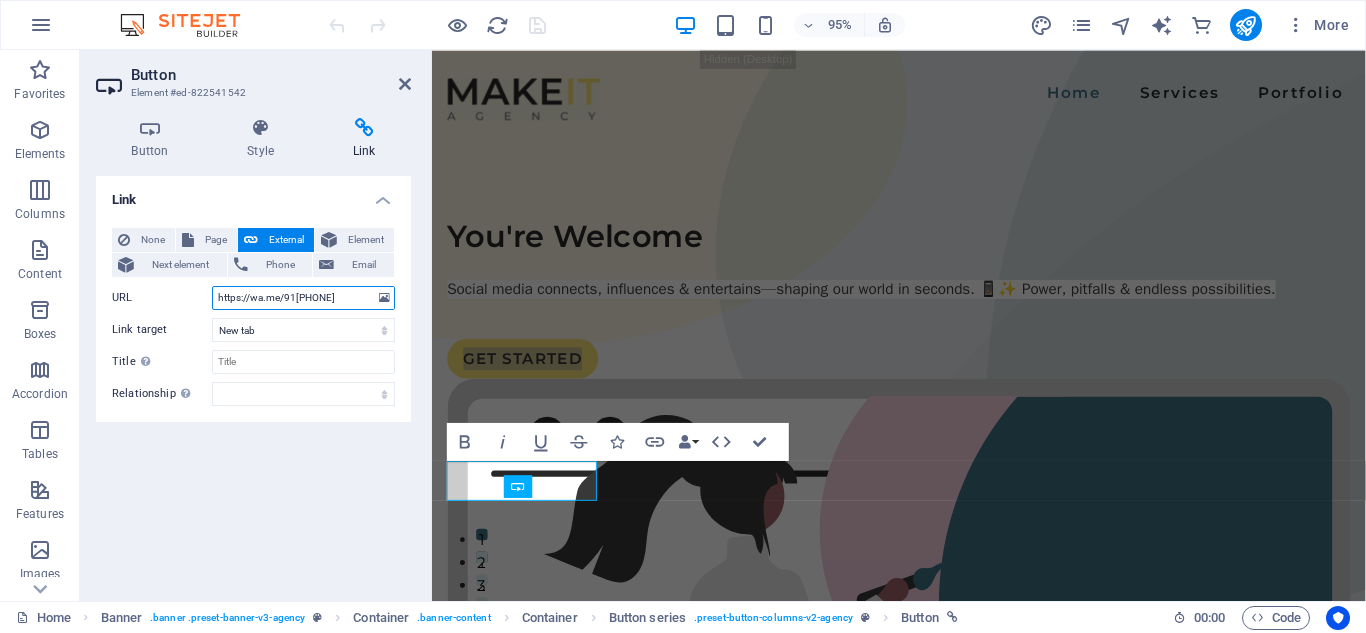 click on "URL https://wa.me/91[PHONE]" at bounding box center (253, 298) 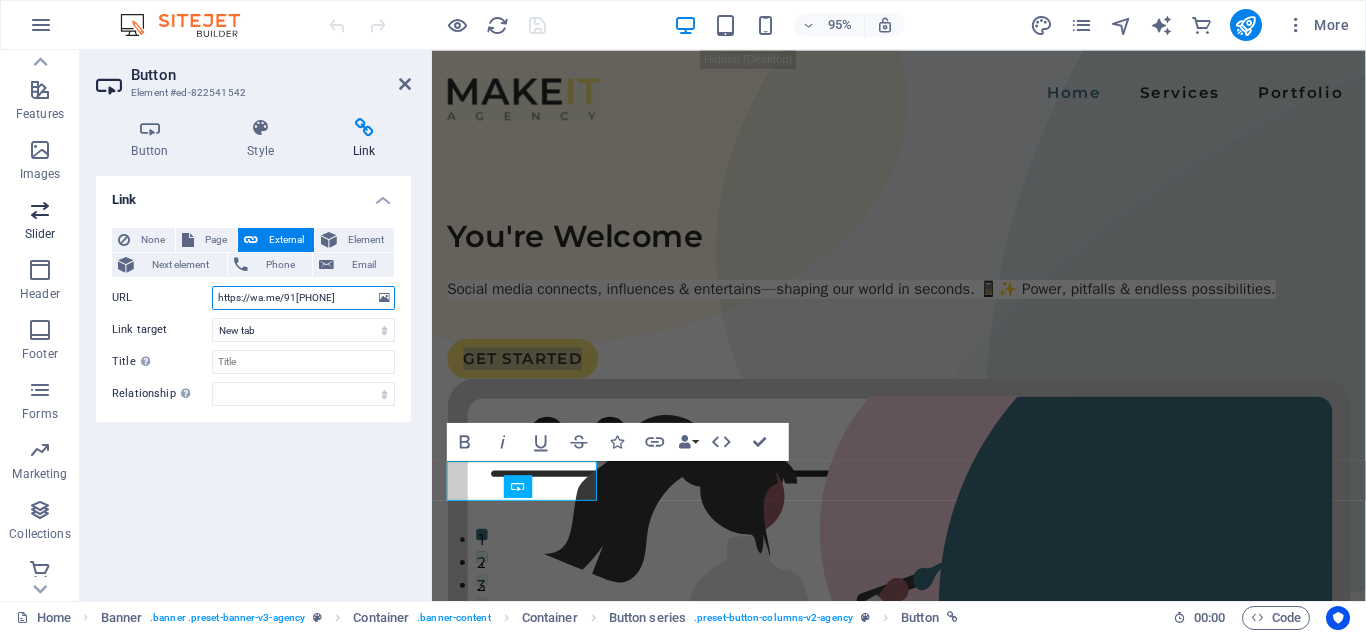 scroll, scrollTop: 409, scrollLeft: 0, axis: vertical 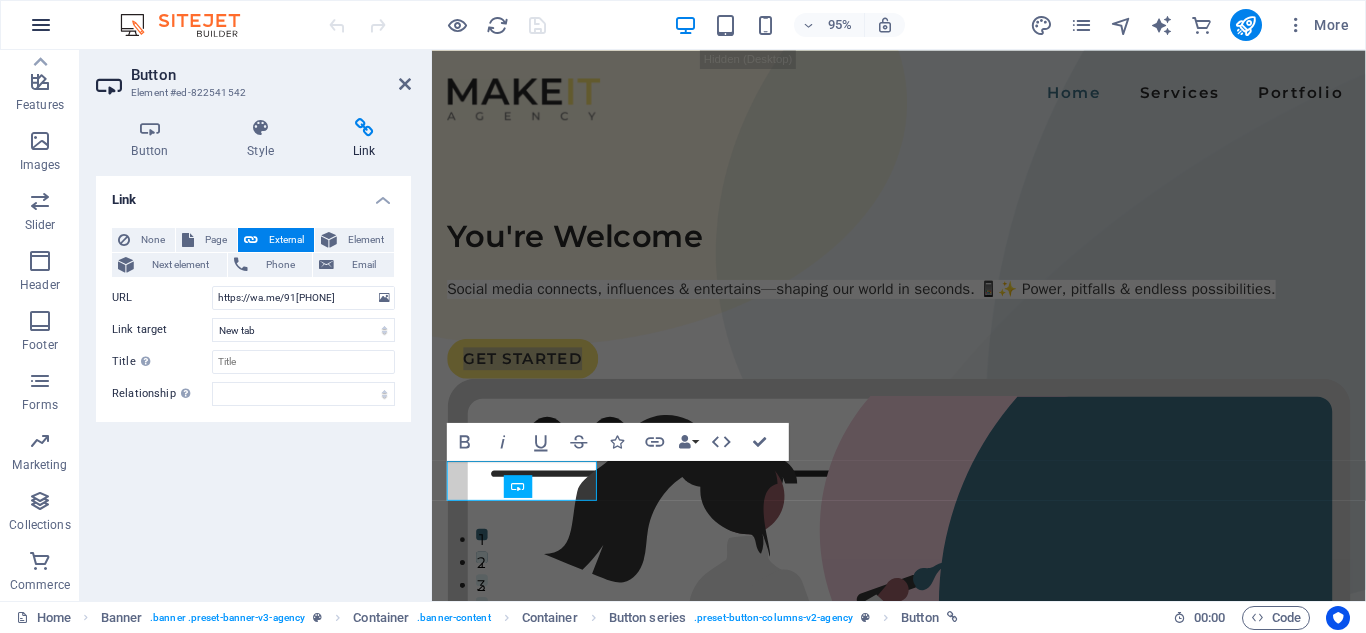 click at bounding box center [41, 25] 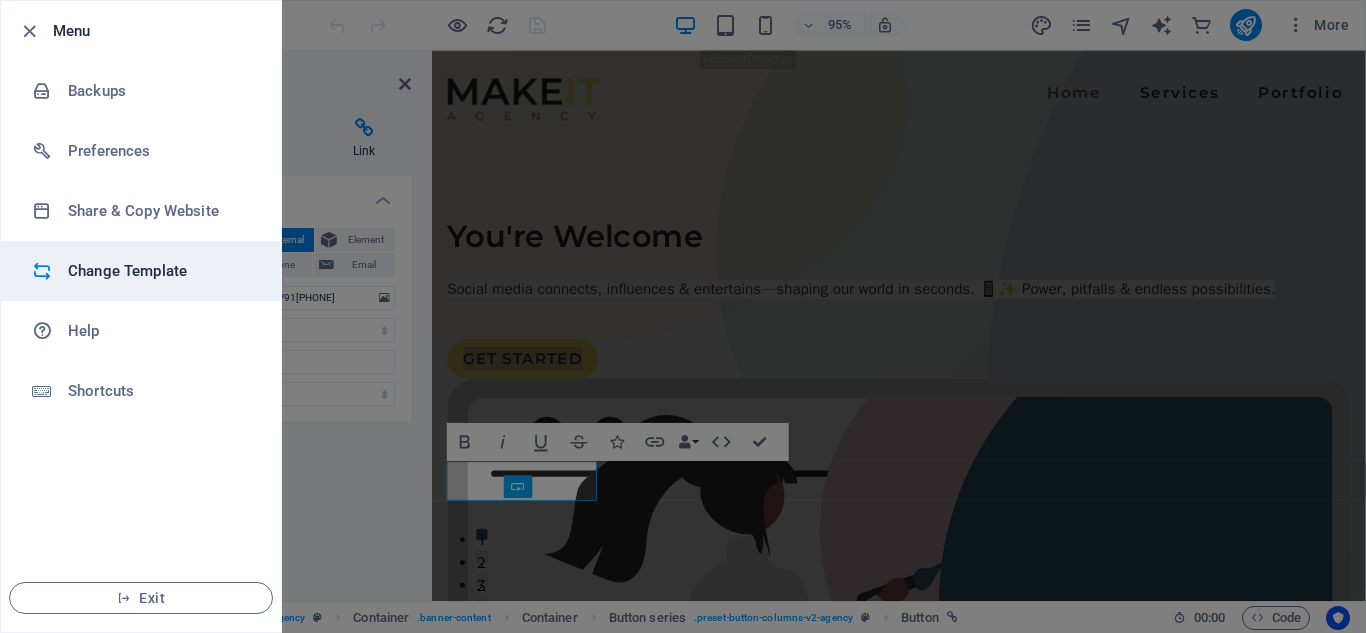 click on "Change Template" at bounding box center [160, 271] 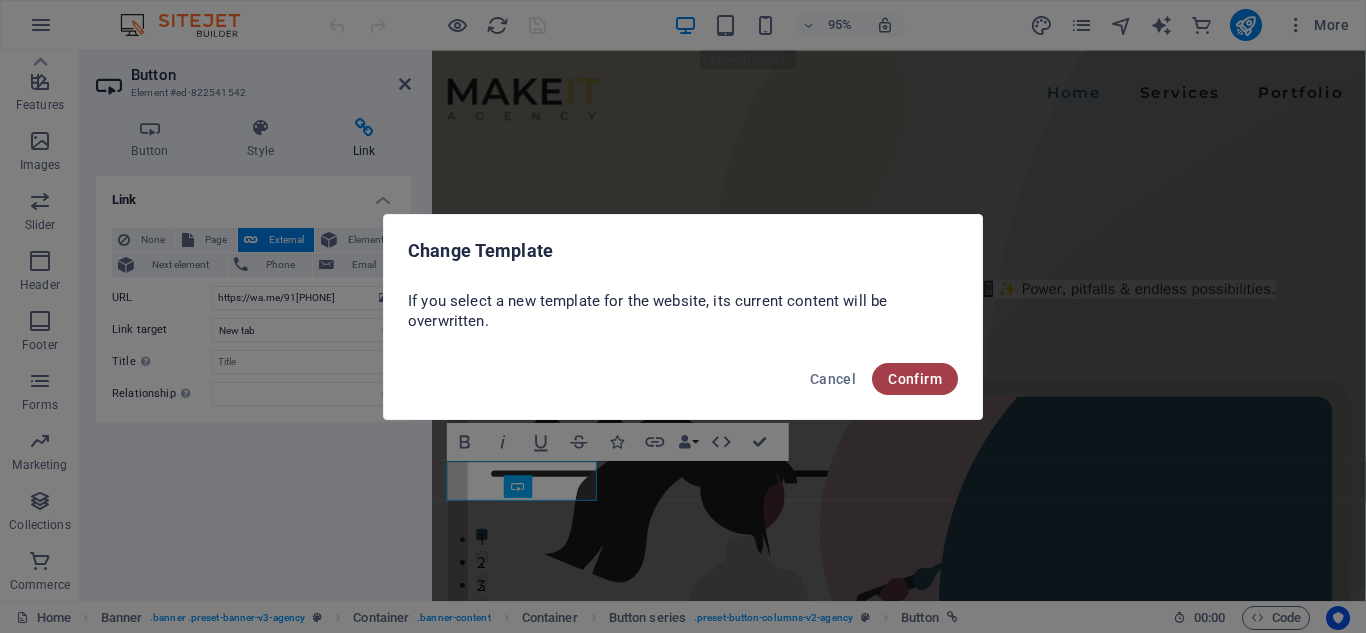 click on "Confirm" at bounding box center (915, 379) 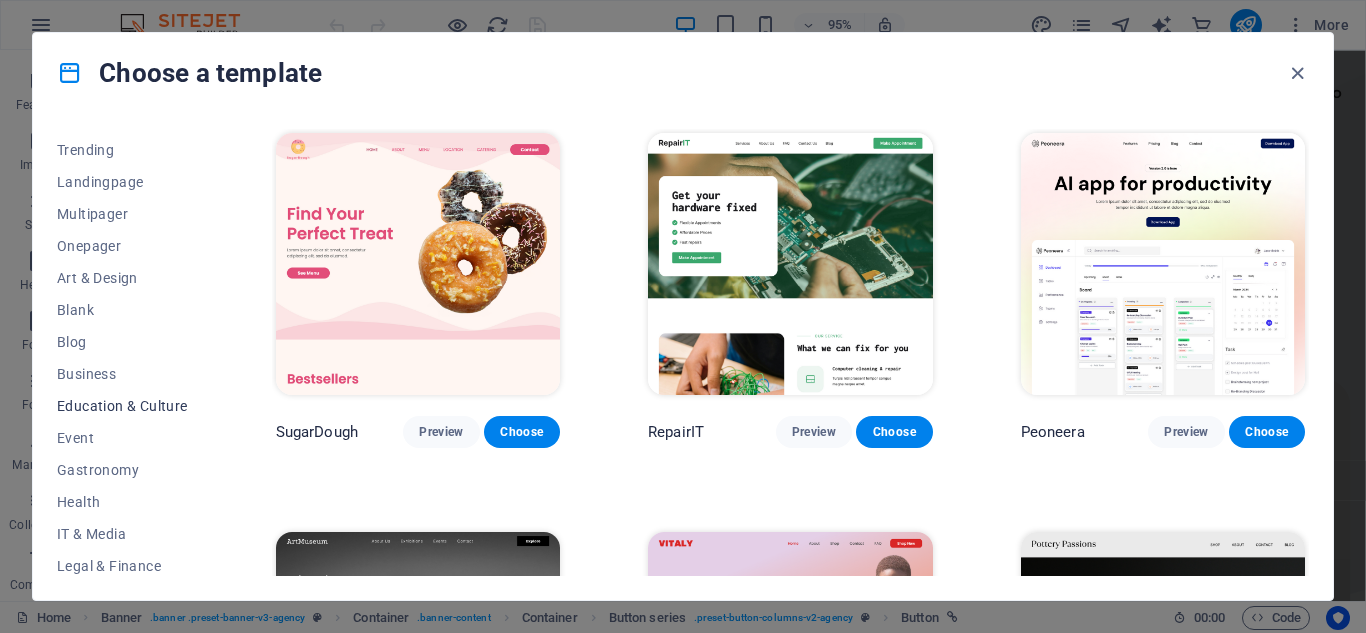 scroll, scrollTop: 200, scrollLeft: 0, axis: vertical 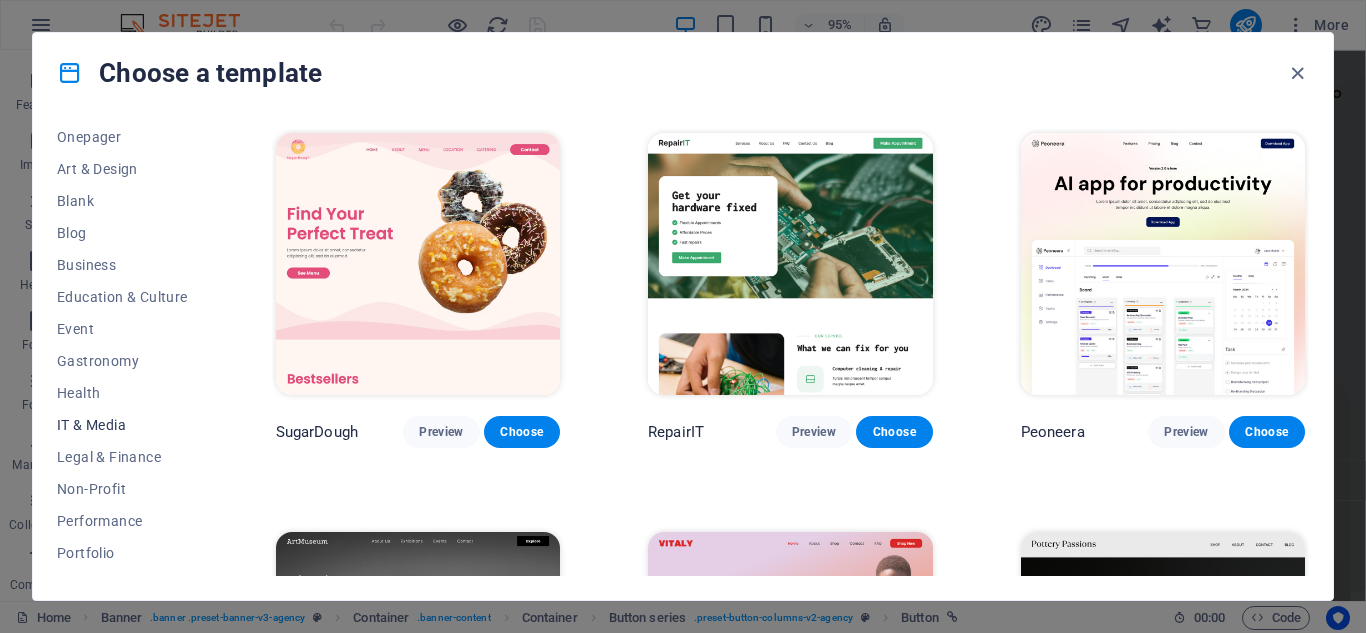 click on "IT & Media" at bounding box center [122, 425] 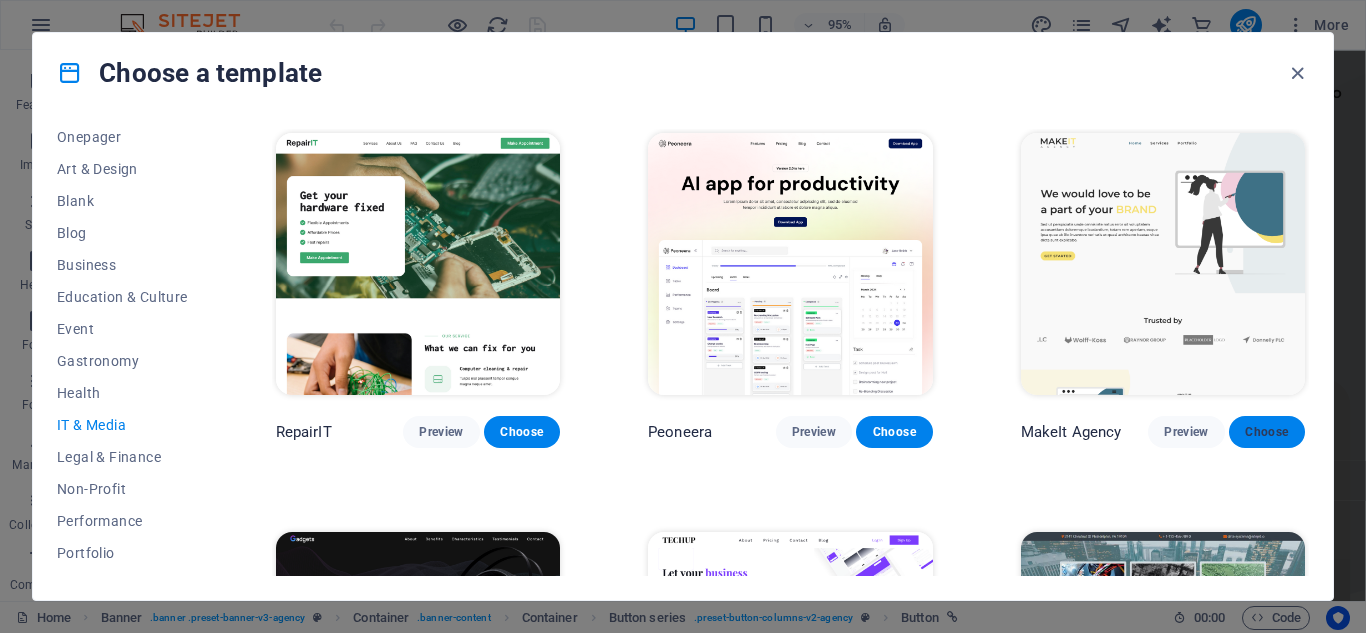 click on "Choose" at bounding box center [1267, 432] 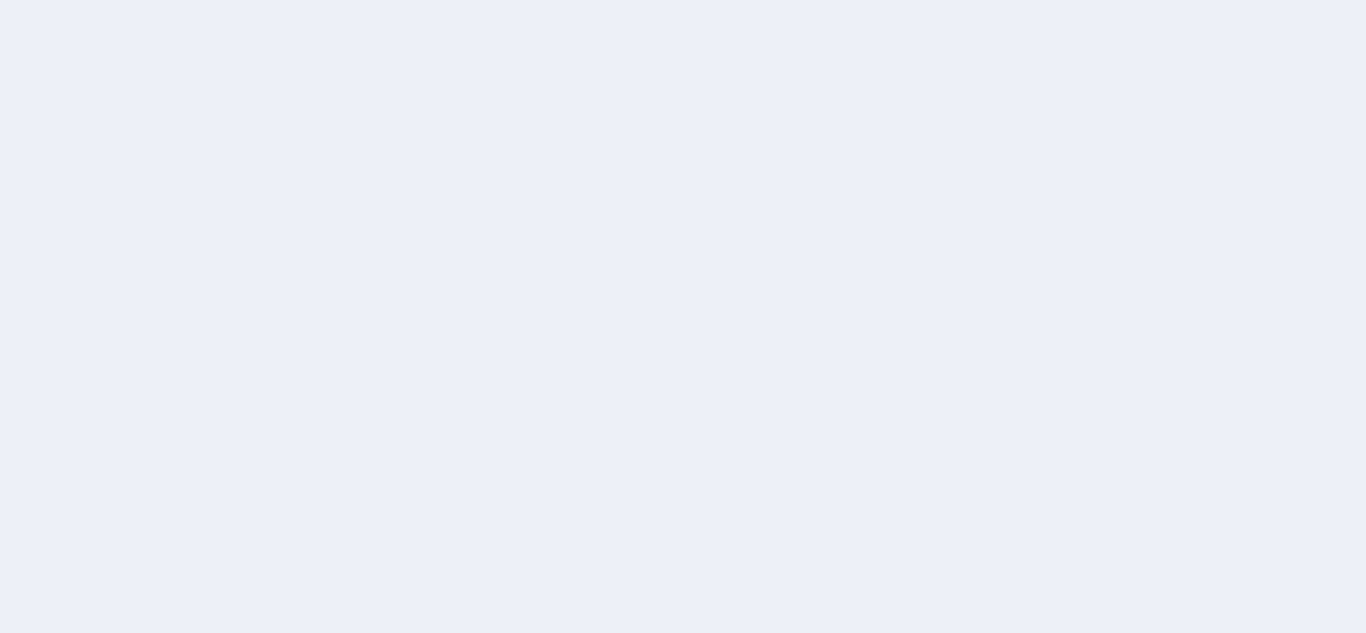 scroll, scrollTop: 0, scrollLeft: 0, axis: both 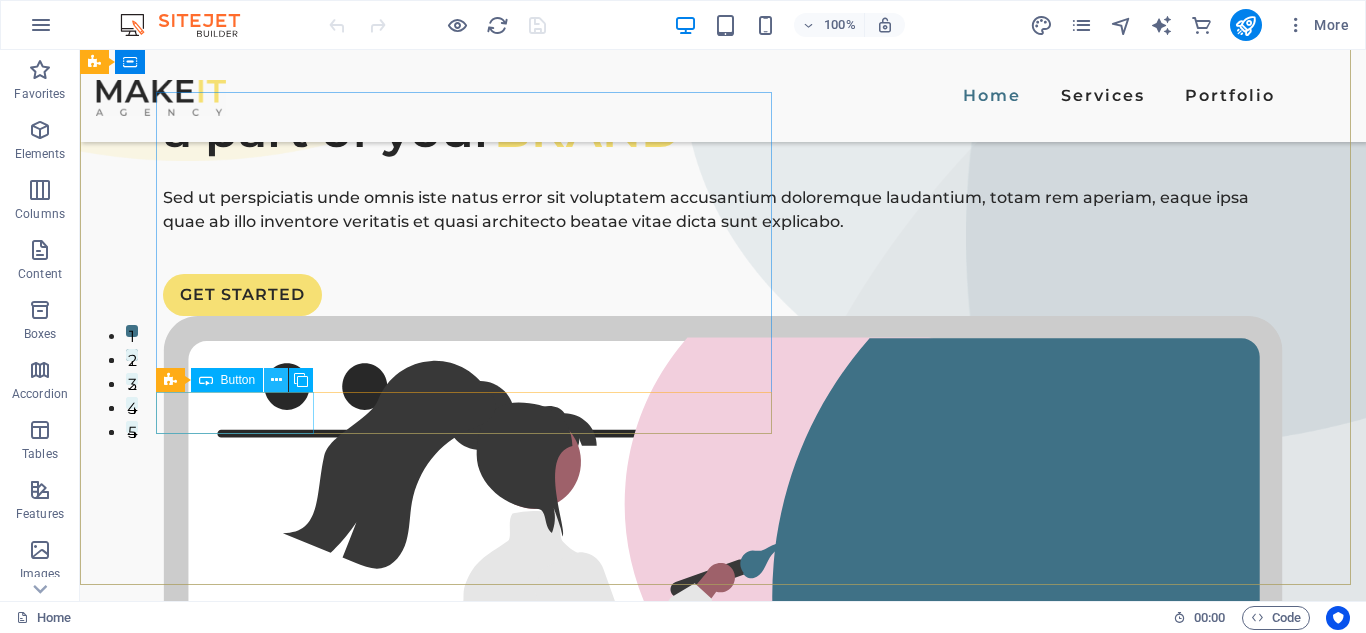 click at bounding box center [276, 380] 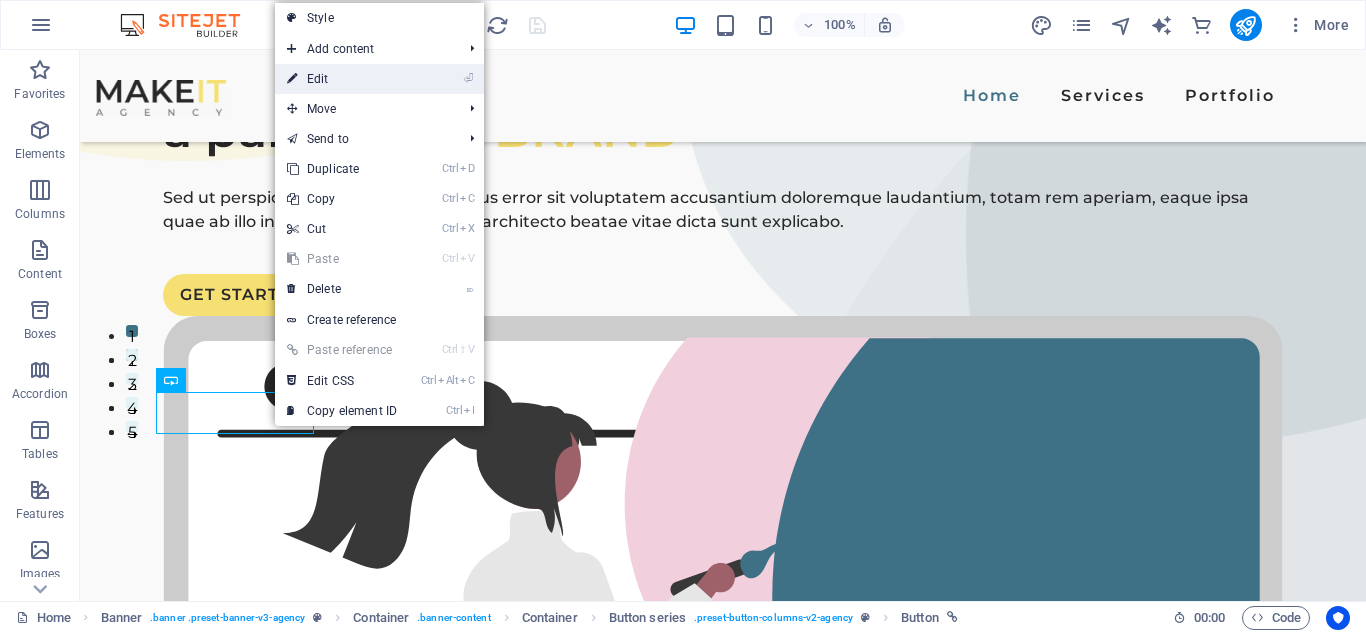 click on "⏎  Edit" at bounding box center [342, 79] 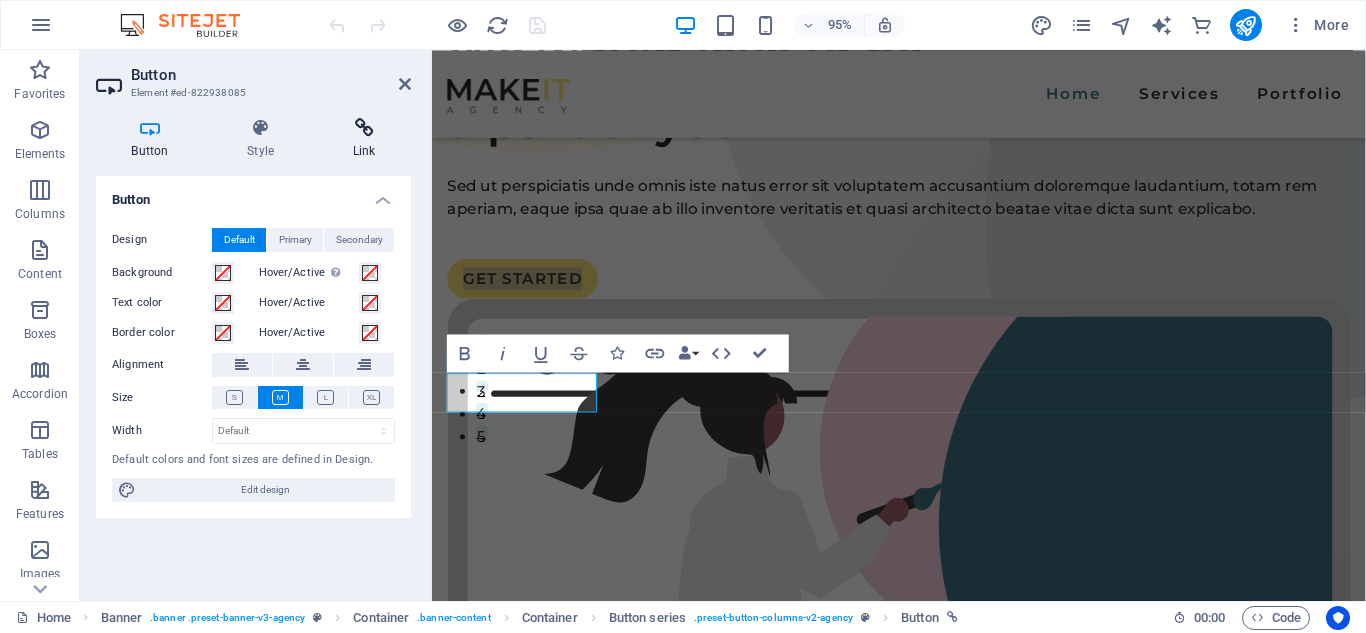 click on "Link" at bounding box center [364, 139] 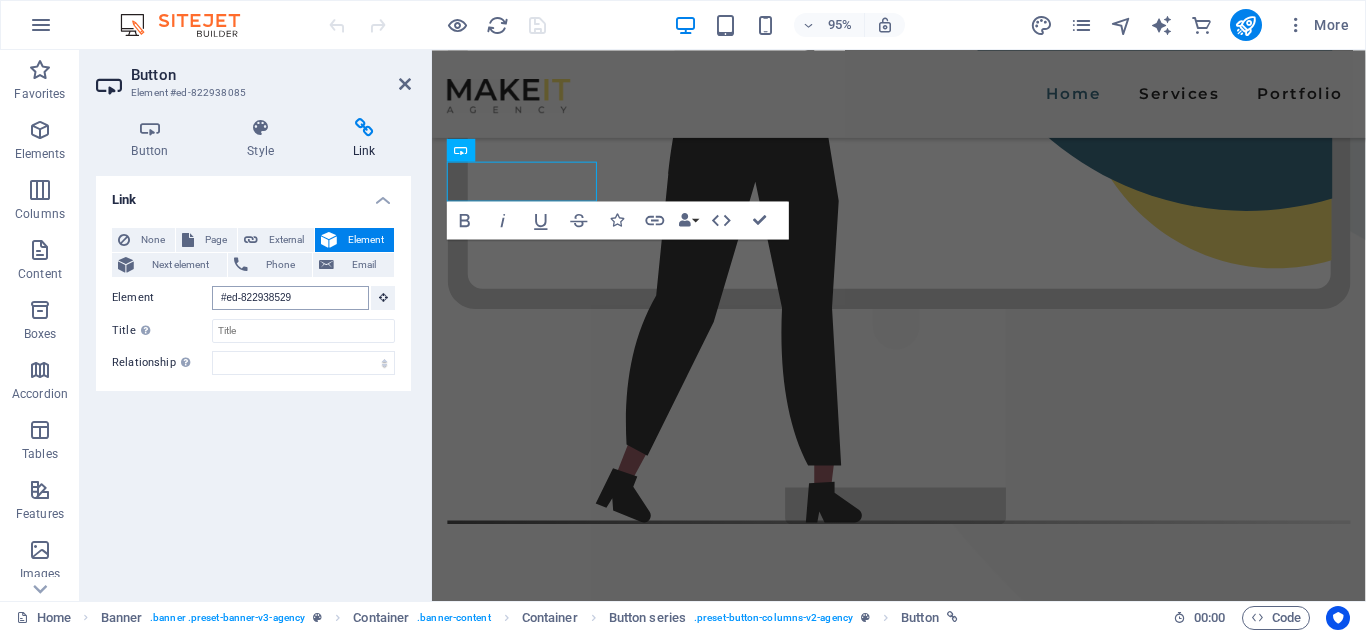 scroll, scrollTop: 4380, scrollLeft: 0, axis: vertical 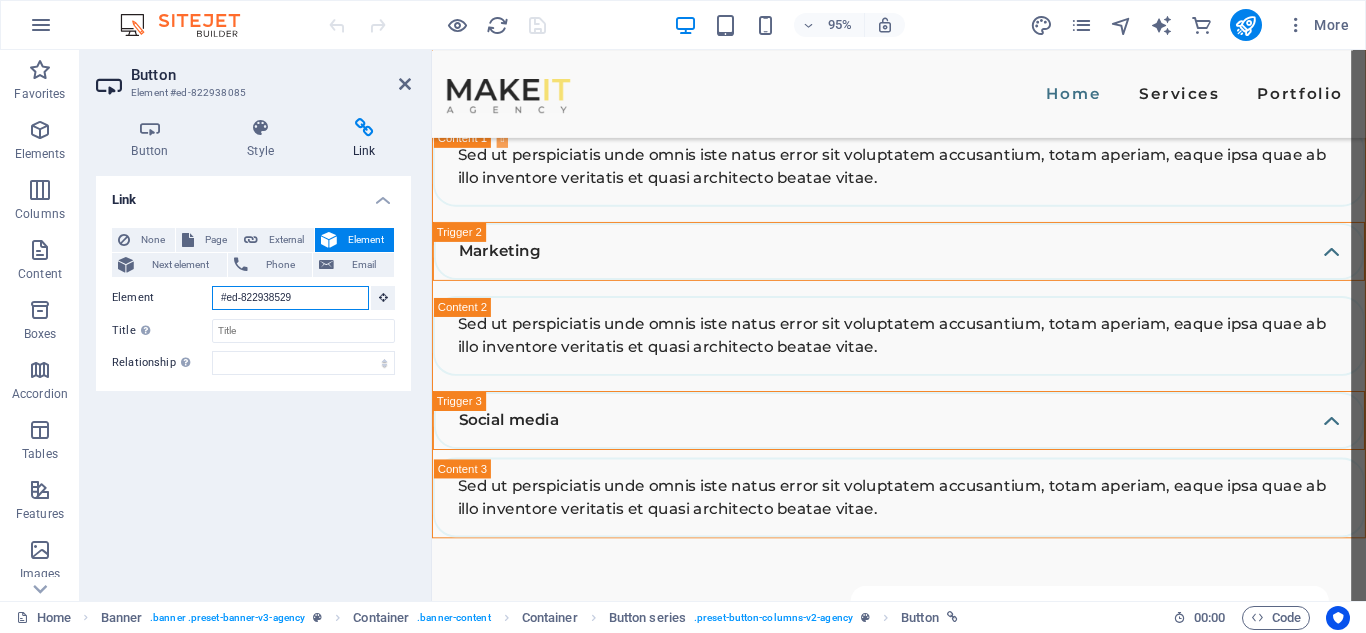 drag, startPoint x: 305, startPoint y: 296, endPoint x: 215, endPoint y: 296, distance: 90 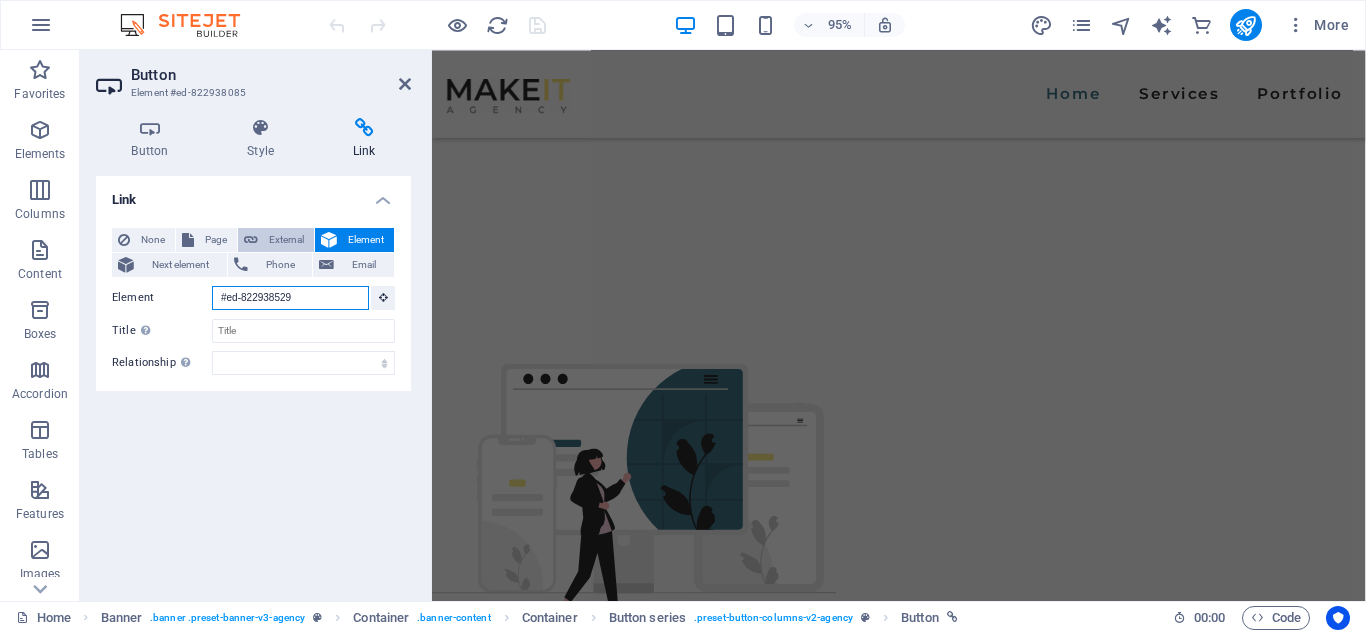 scroll, scrollTop: 113, scrollLeft: 0, axis: vertical 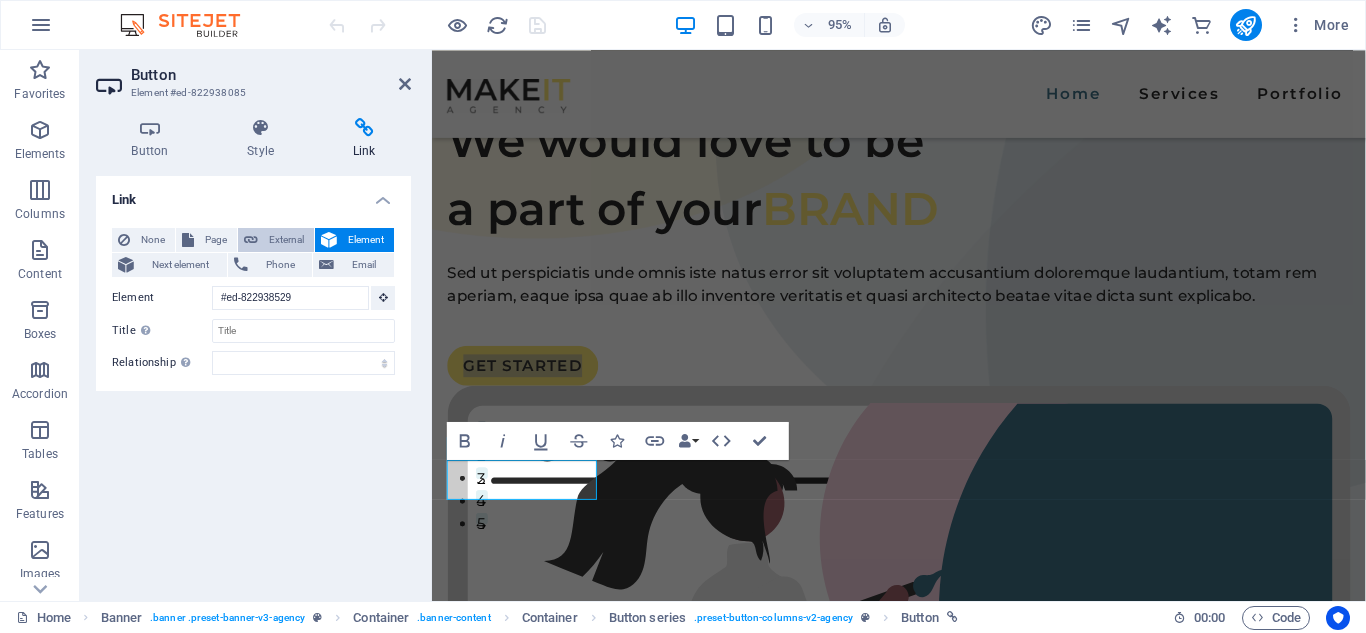 click on "External" at bounding box center (286, 240) 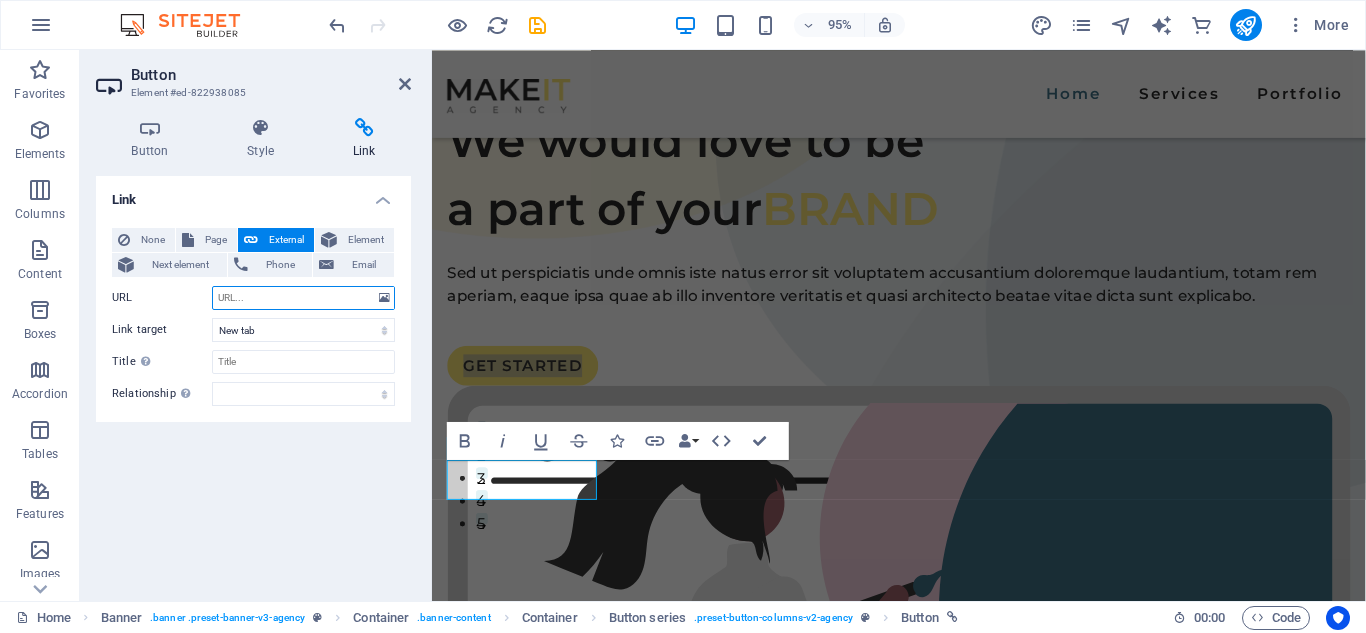 paste on "https://wa.me/91[PHONE]" 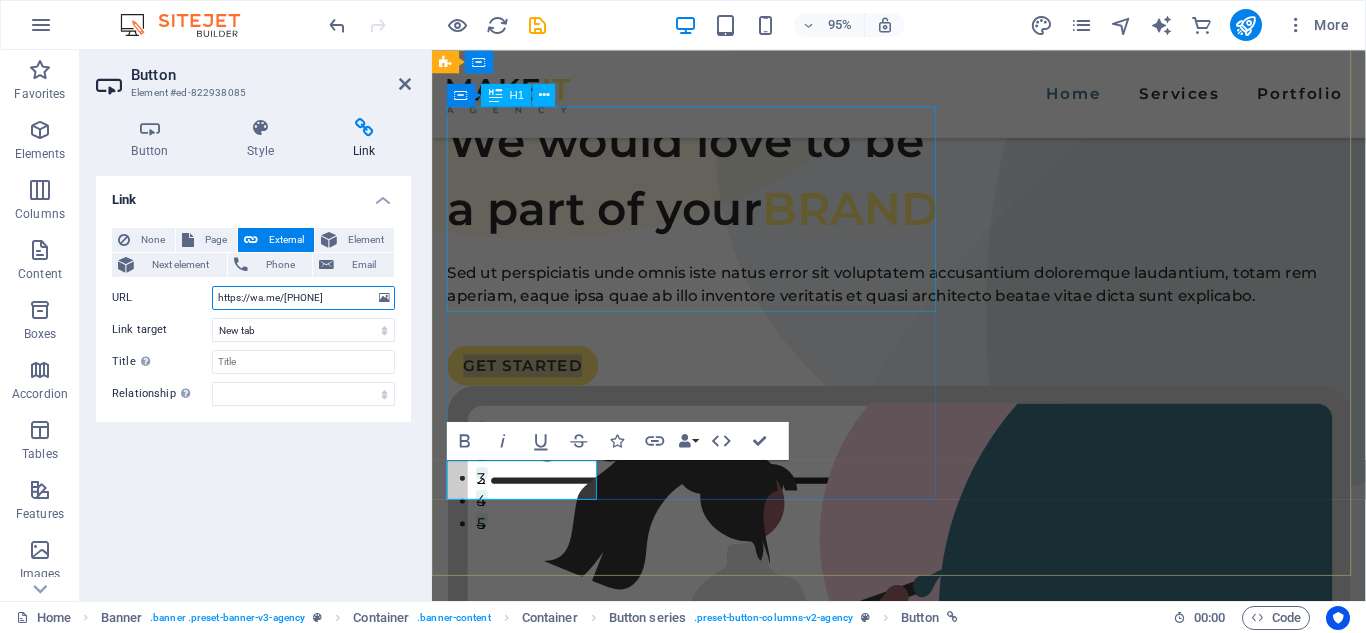 type on "https://wa.me/91[PHONE]" 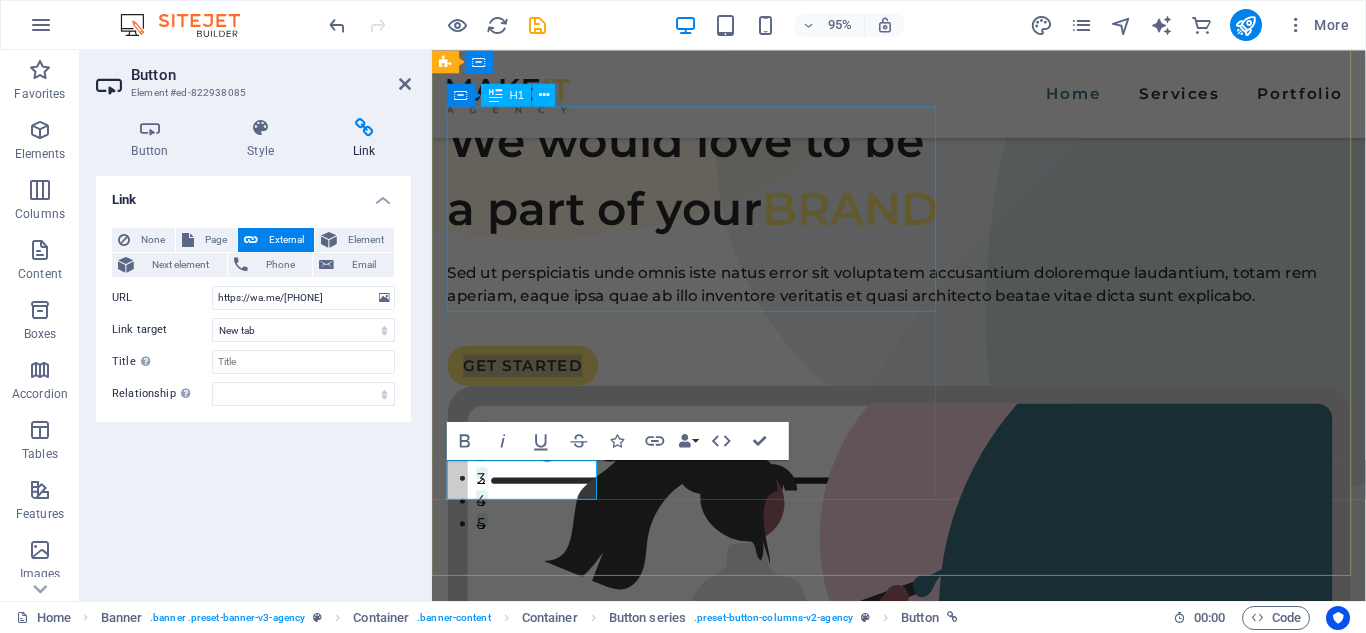 click on "We would love to be a part of your  BRAND" at bounding box center (923, 181) 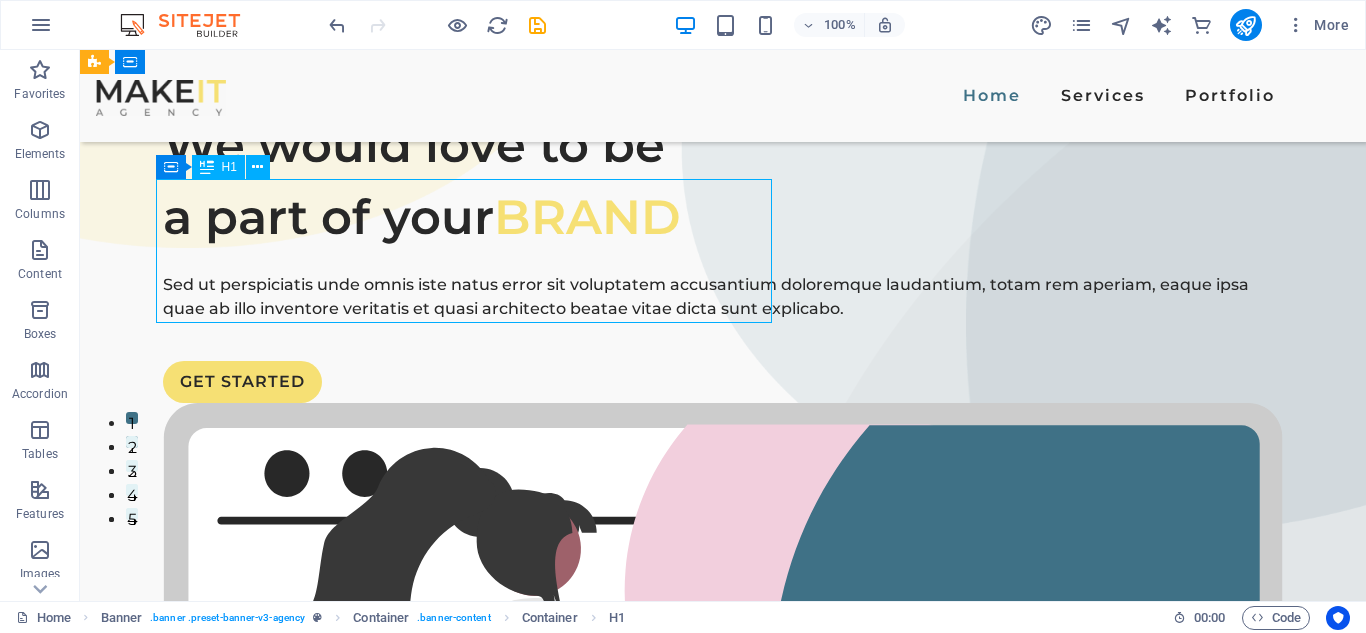 click on "We would love to be a part of your  BRAND" at bounding box center (723, 181) 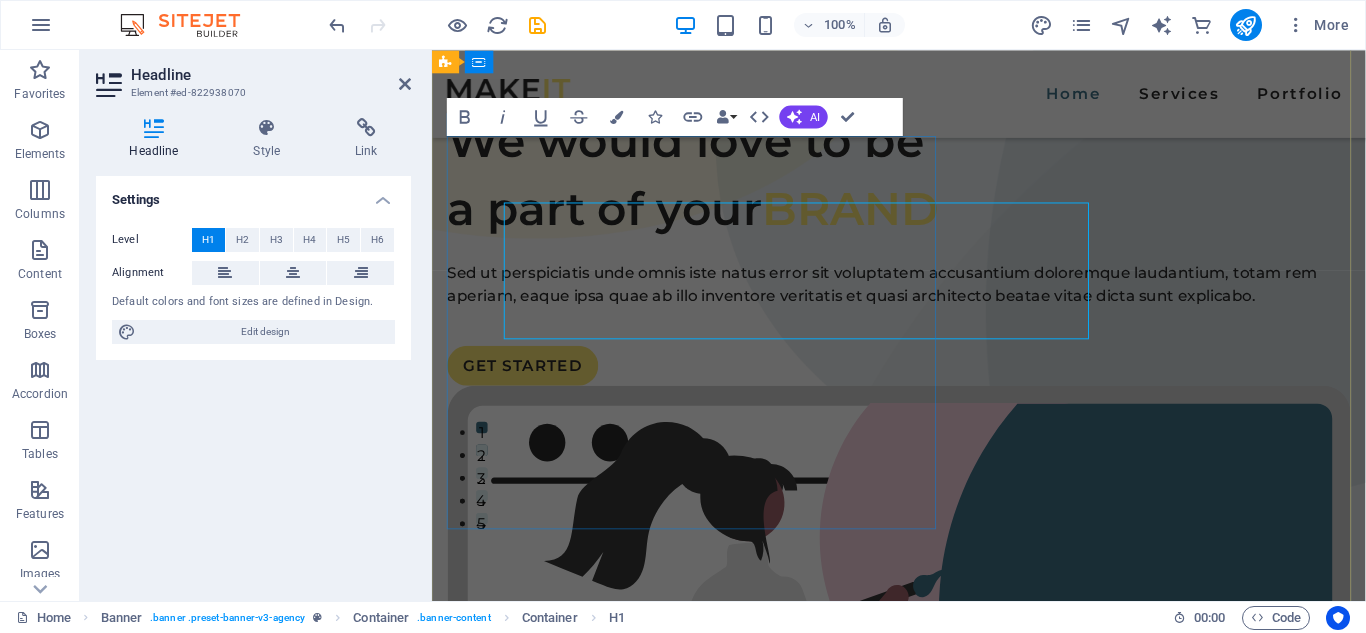scroll, scrollTop: 82, scrollLeft: 0, axis: vertical 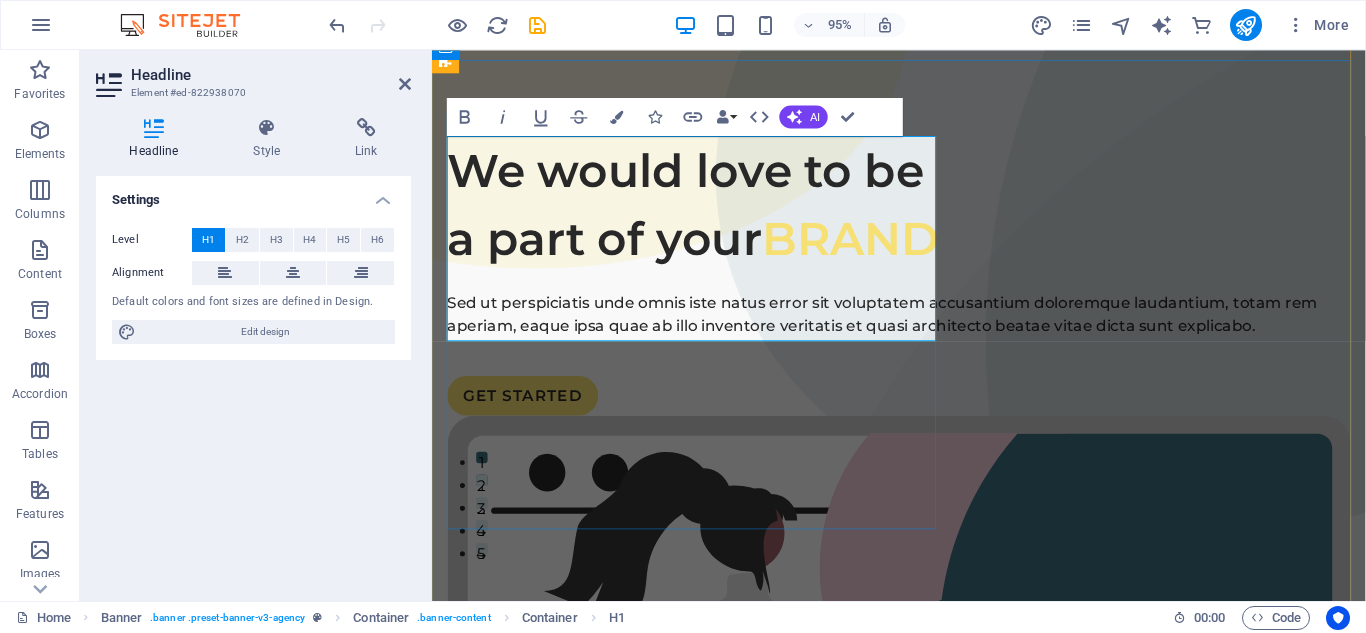 type 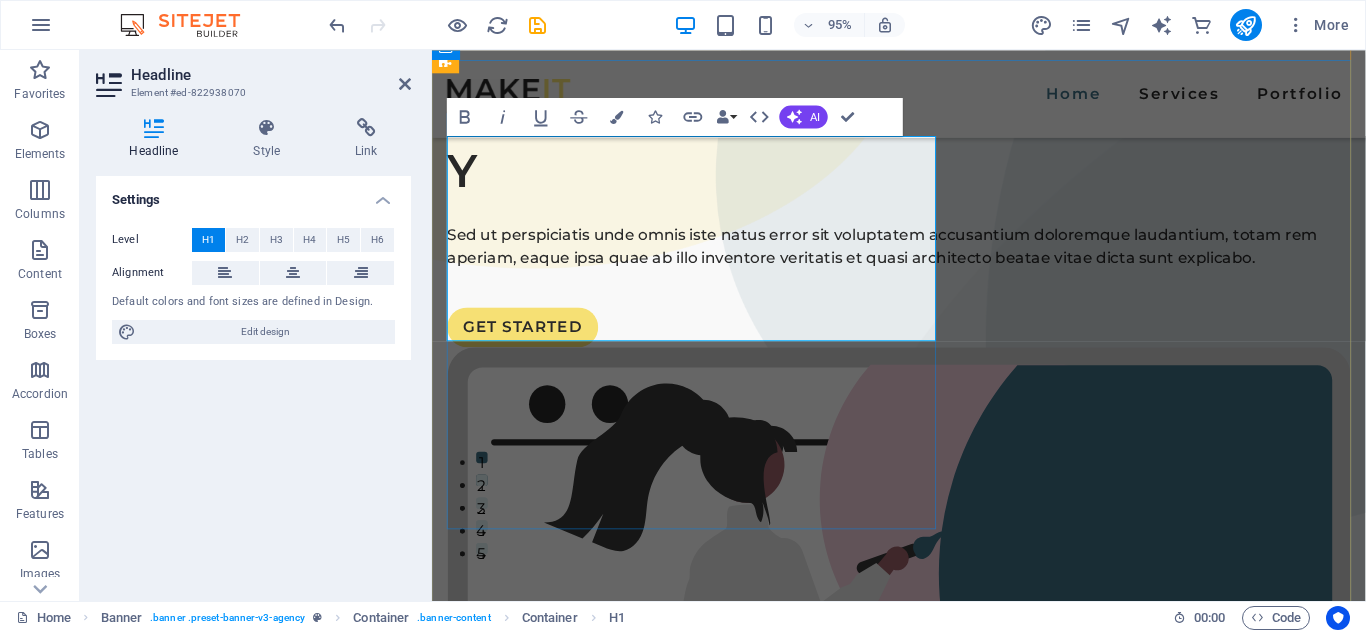 scroll, scrollTop: 149, scrollLeft: 0, axis: vertical 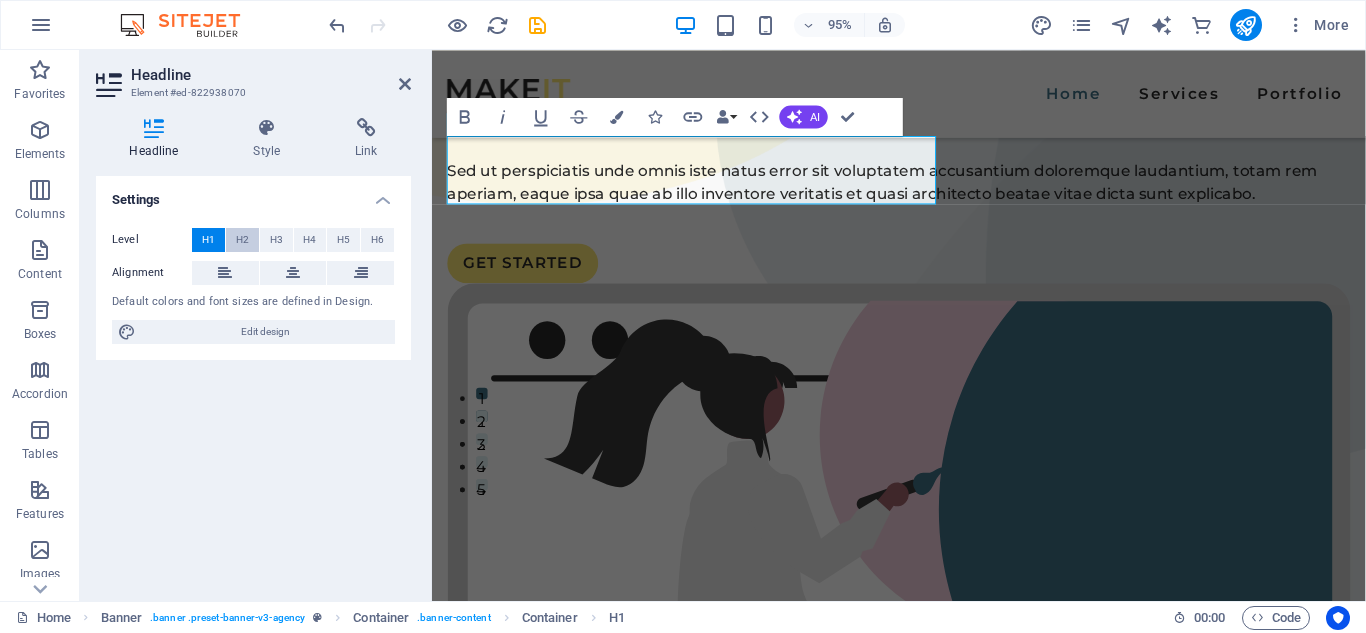 click on "H2" at bounding box center (242, 240) 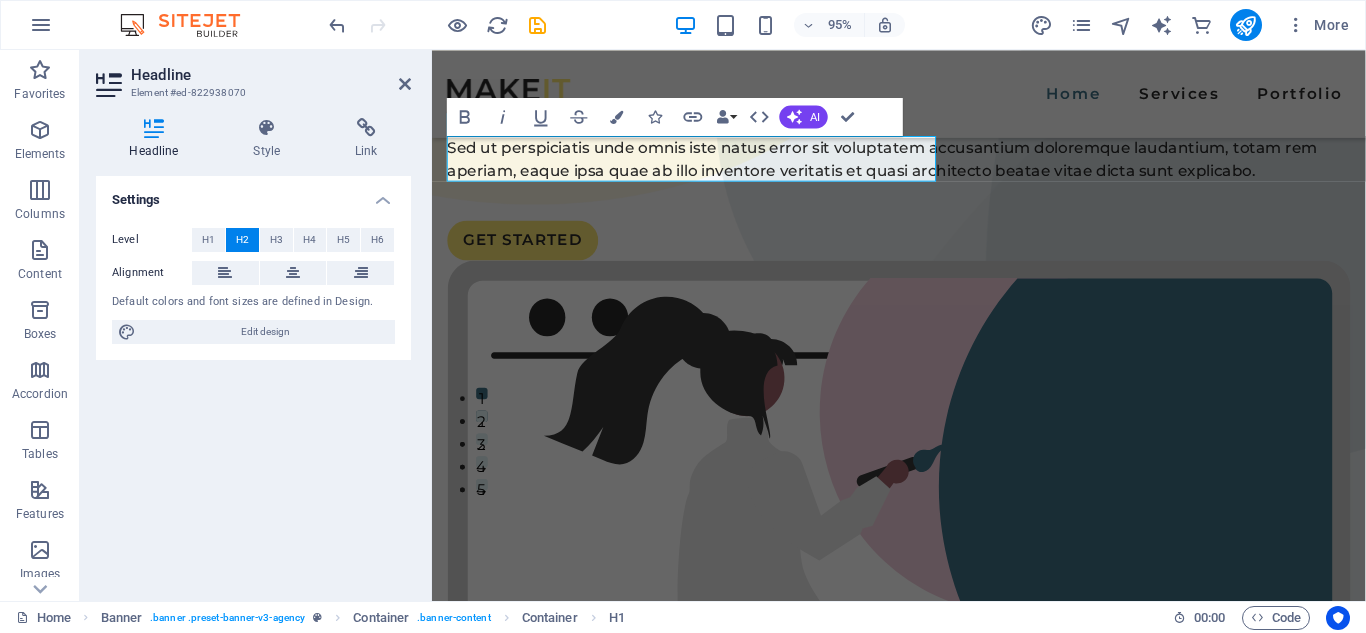 scroll, scrollTop: 161, scrollLeft: 0, axis: vertical 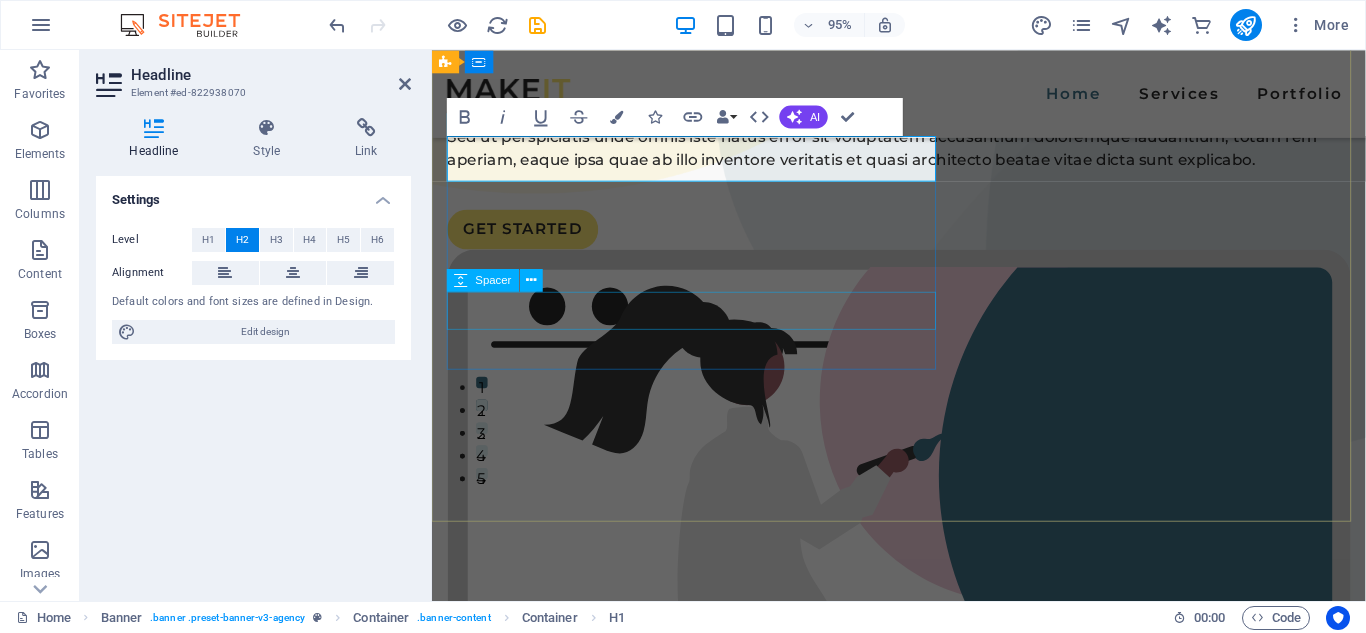 click at bounding box center [923, 197] 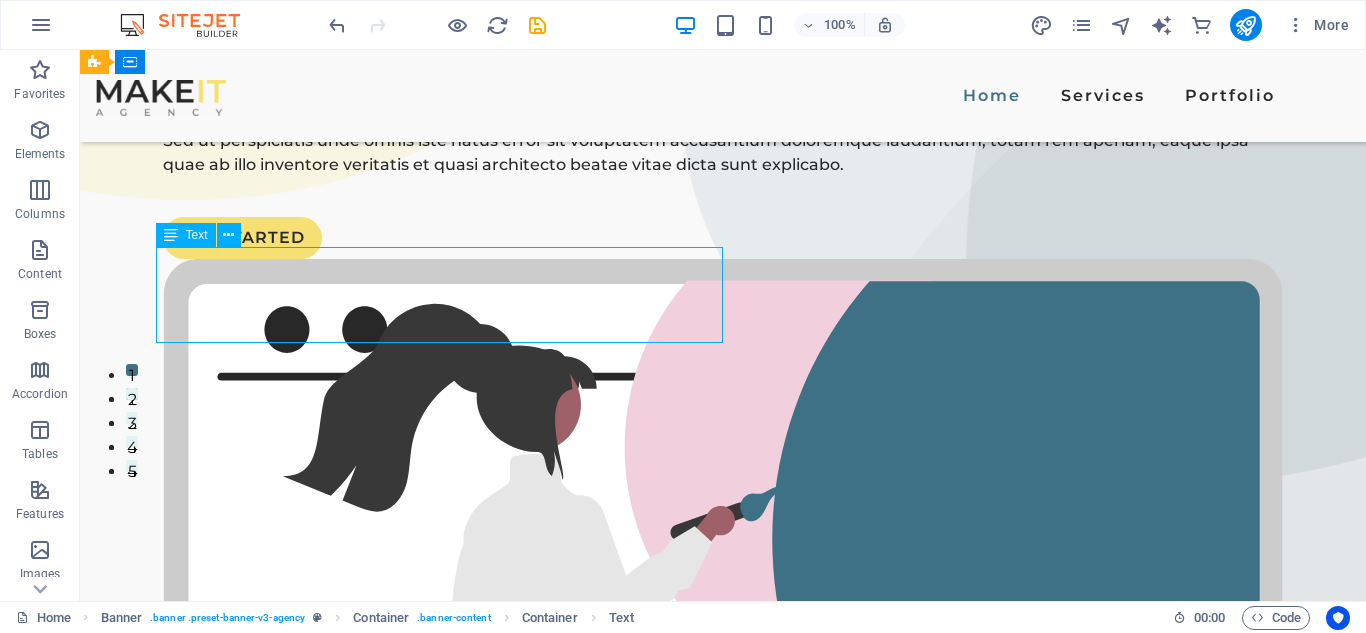 drag, startPoint x: 330, startPoint y: 325, endPoint x: 258, endPoint y: 325, distance: 72 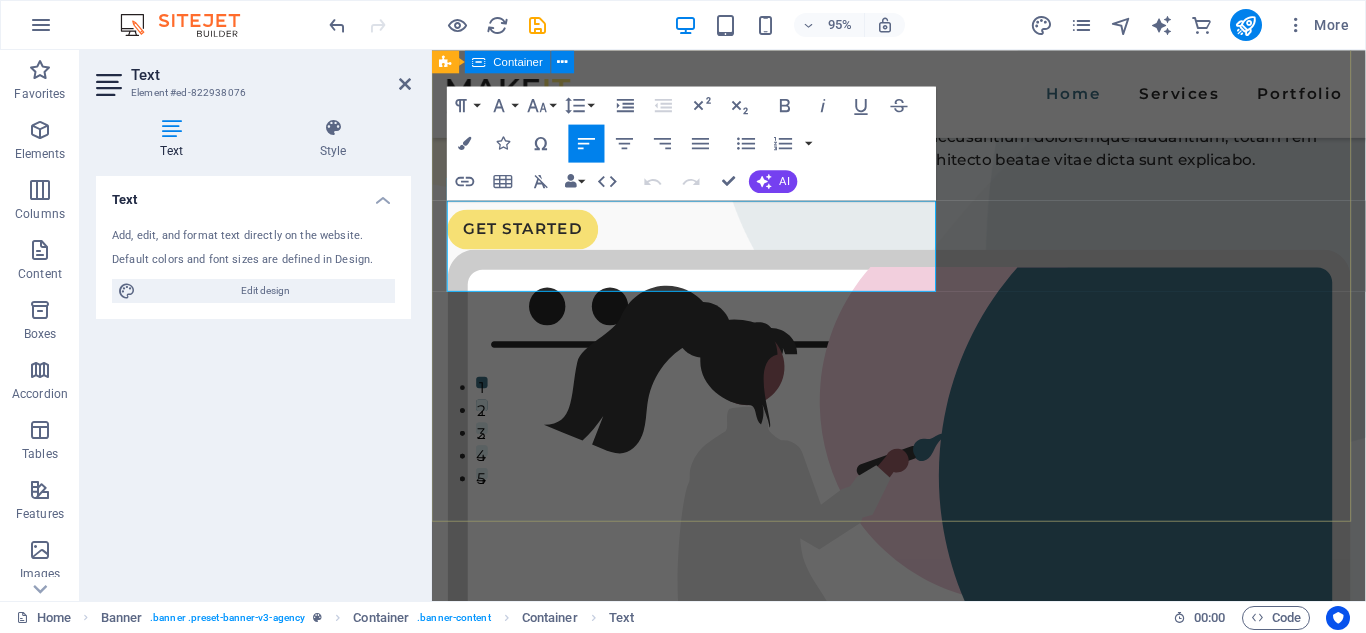 click on "You're Welcome Sed ut perspiciatis unde omnis iste natus error sit voluptatem accusantium doloremque laudantium, totam rem aperiam, eaque ipsa quae ab illo inventore veritatis et quasi architecto beatae vitae dicta sunt explicabo.  GET STARTED" at bounding box center (923, 566) 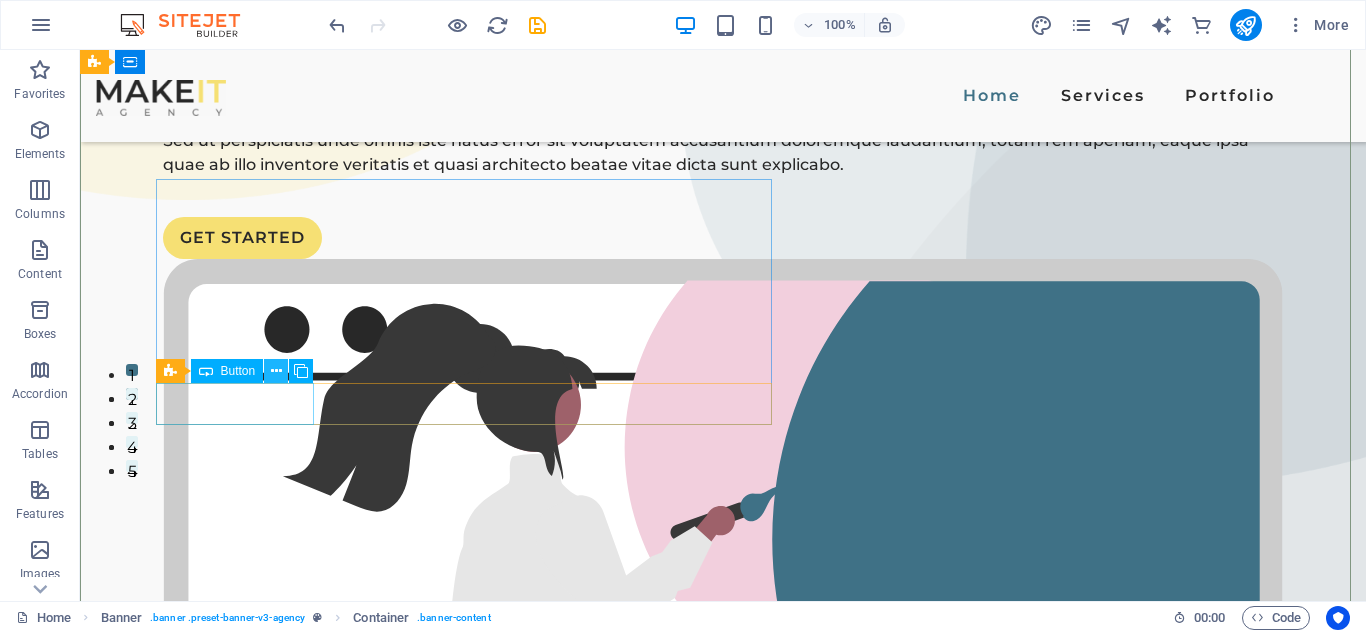 click at bounding box center [276, 371] 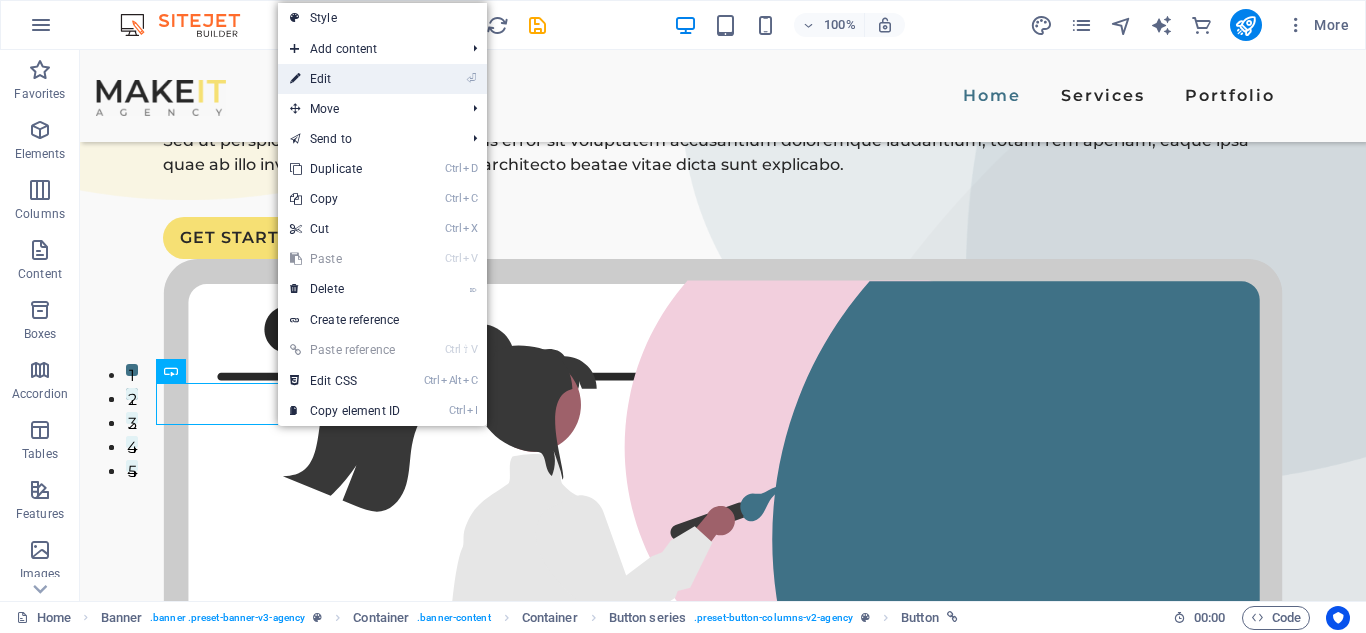 click on "⏎  Edit" at bounding box center [345, 79] 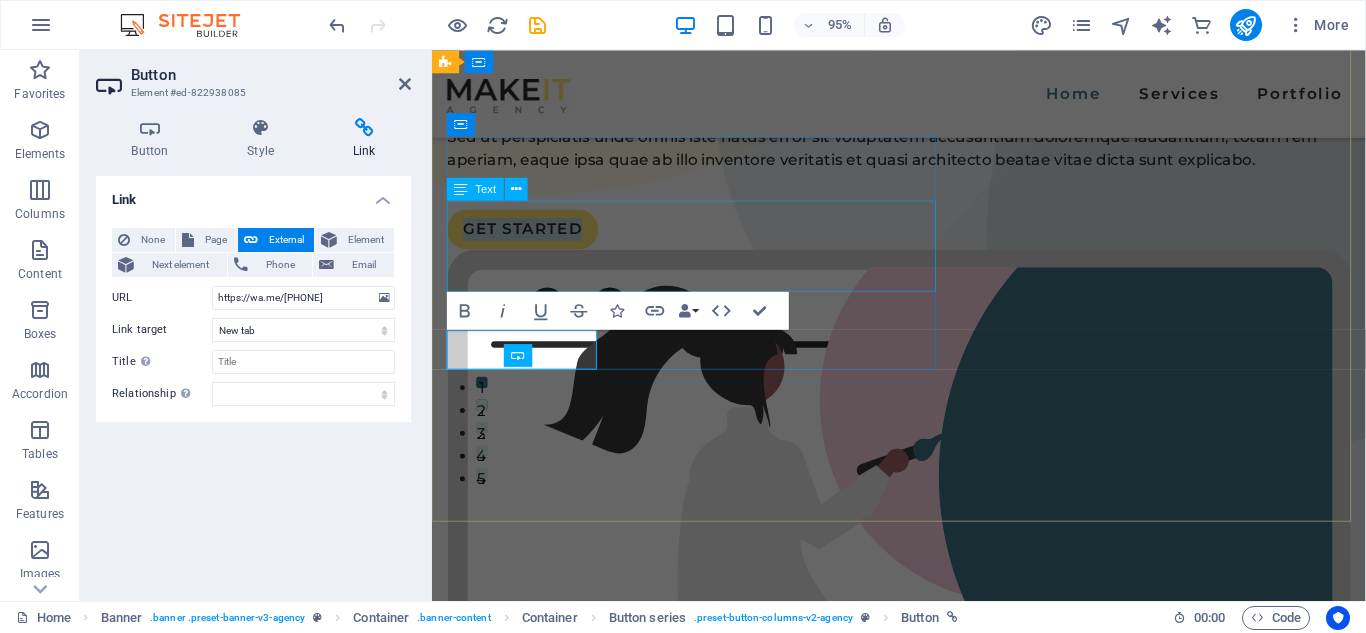 drag, startPoint x: 563, startPoint y: 241, endPoint x: 911, endPoint y: 232, distance: 348.11636 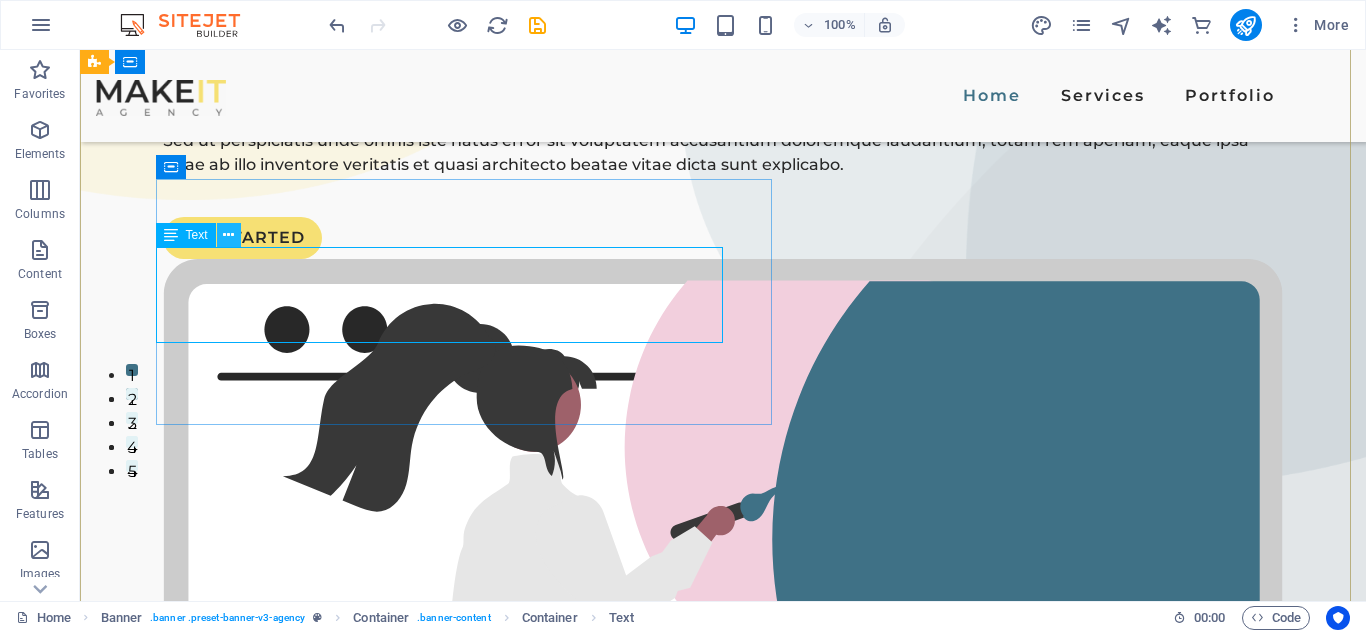 click at bounding box center [228, 235] 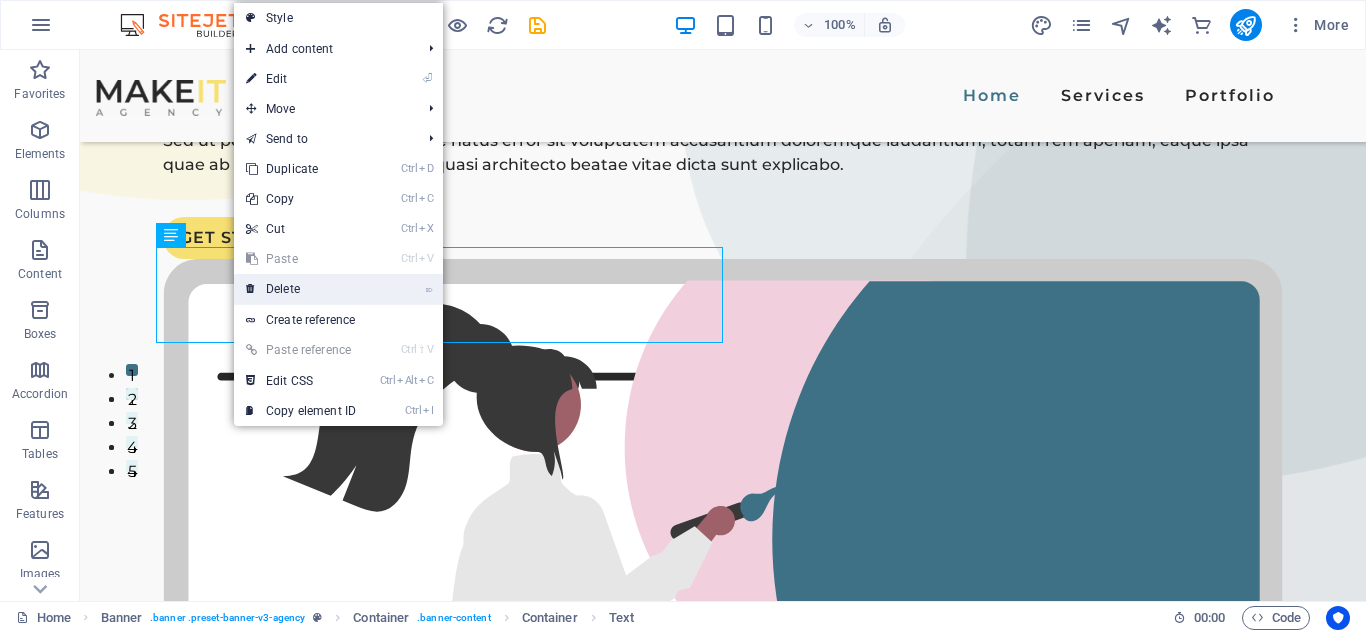 click on "⌦  Delete" at bounding box center [301, 289] 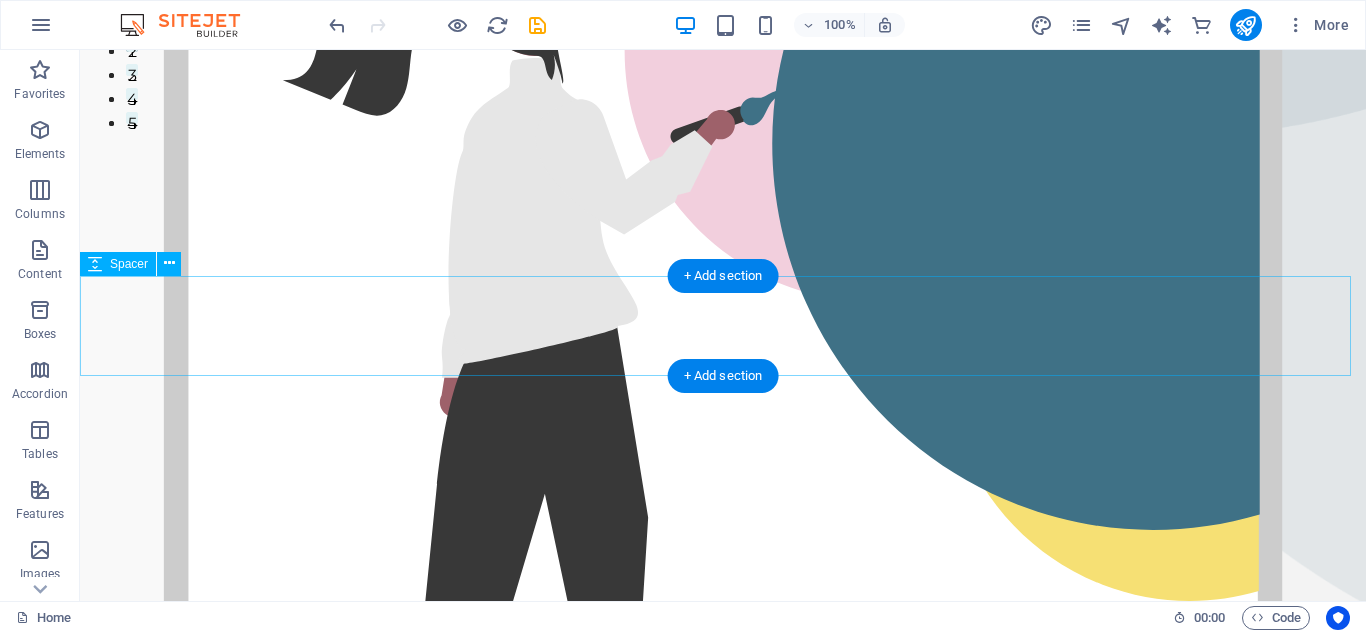 scroll, scrollTop: 0, scrollLeft: 0, axis: both 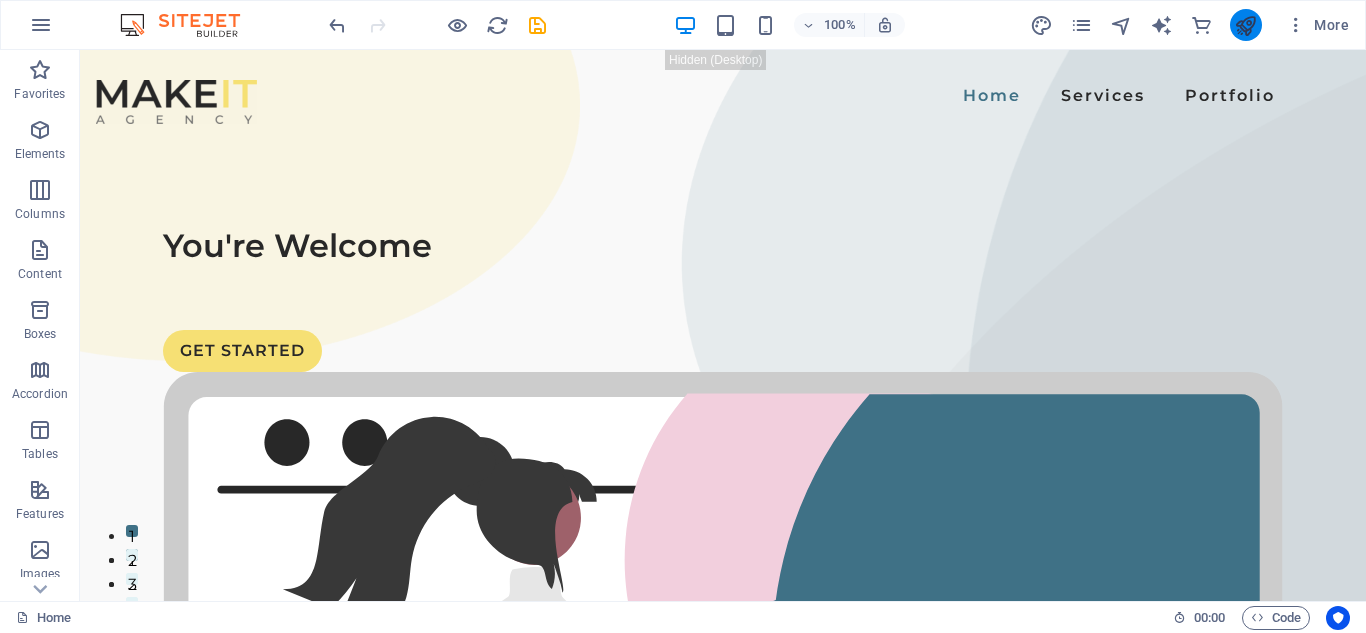 click at bounding box center [1245, 25] 